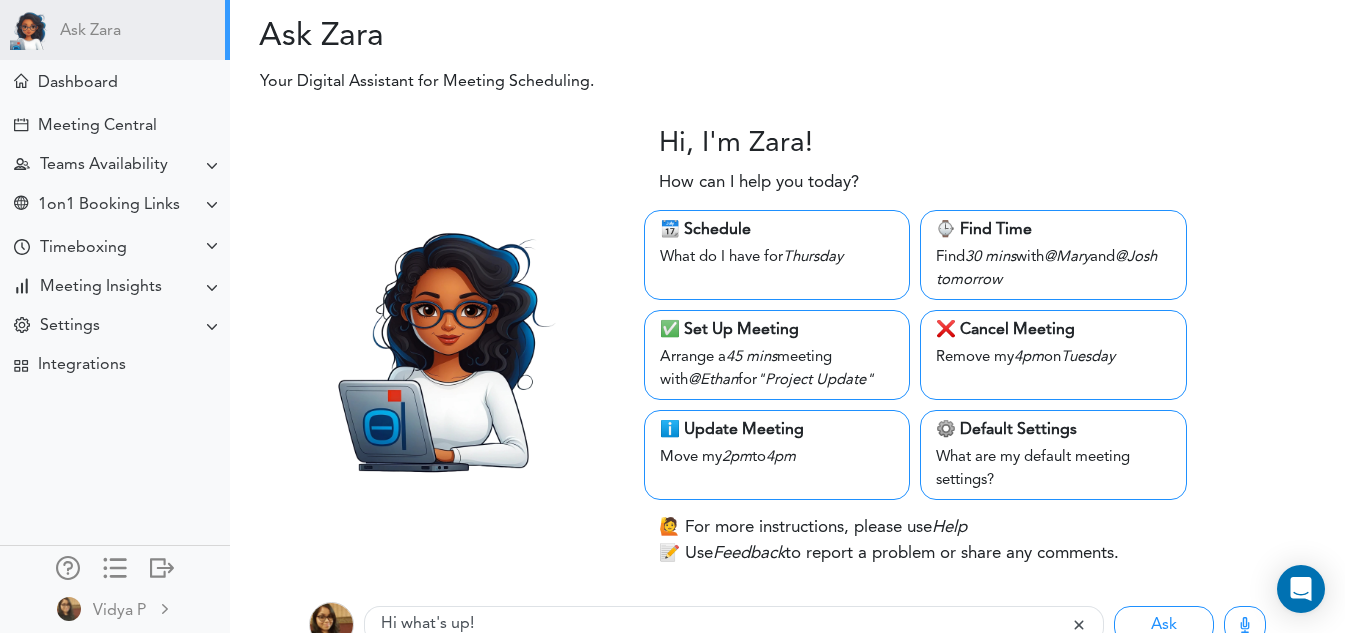 scroll, scrollTop: 0, scrollLeft: 0, axis: both 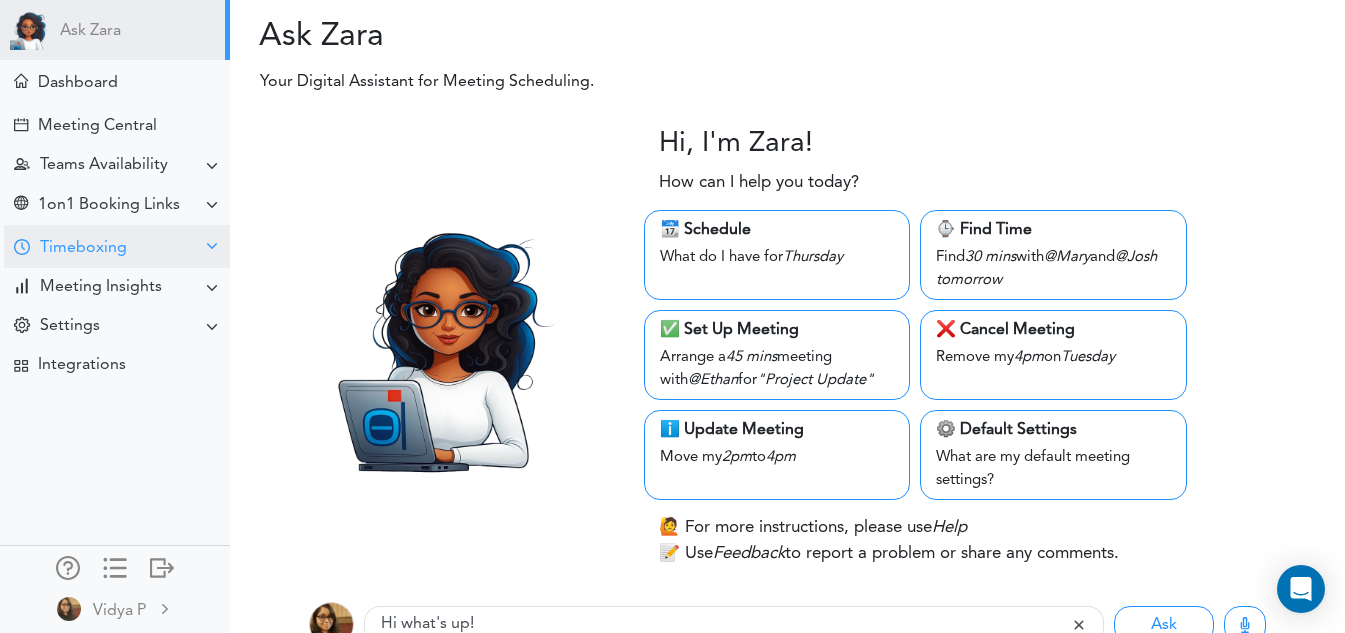 click on "Timeboxing" at bounding box center [70, 246] 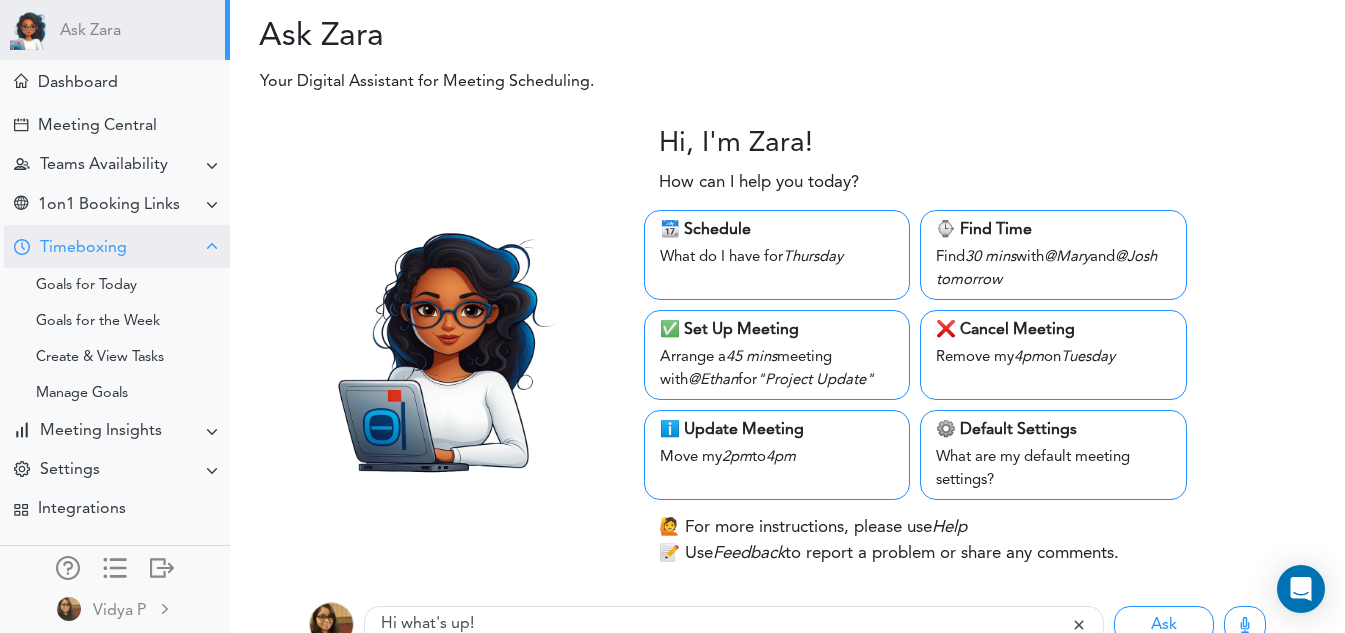 click on "Timeboxing" at bounding box center (83, 248) 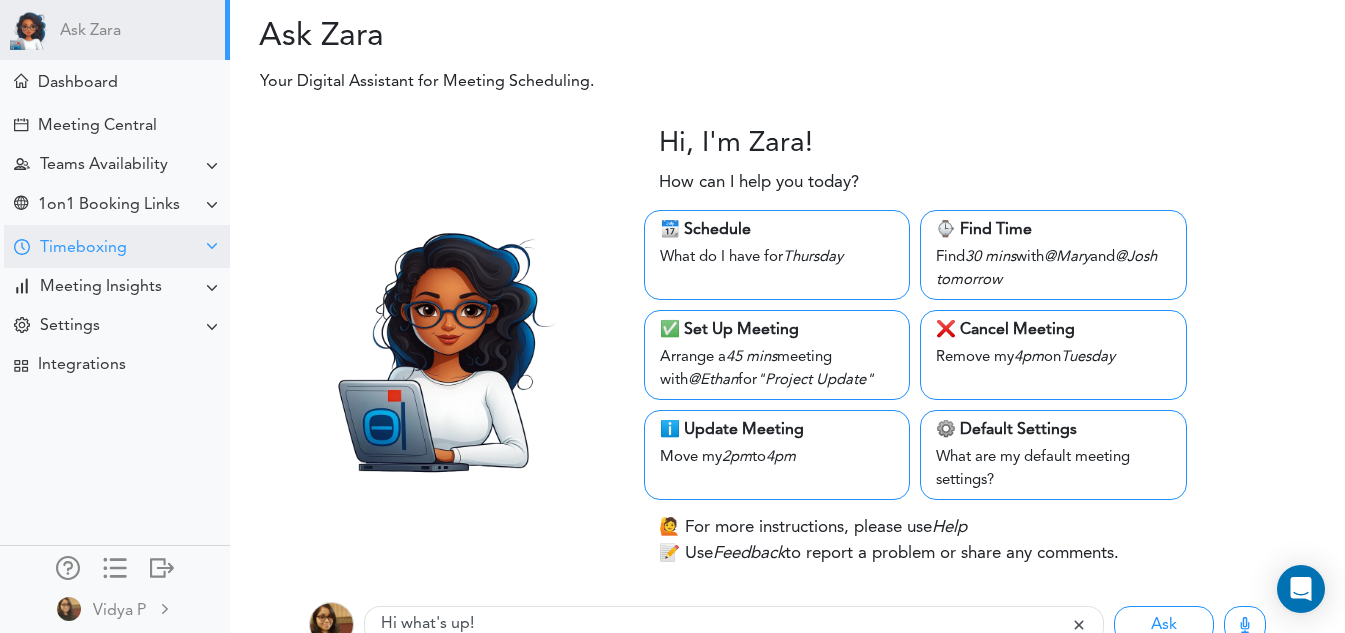 click on "Timeboxing" at bounding box center [83, 248] 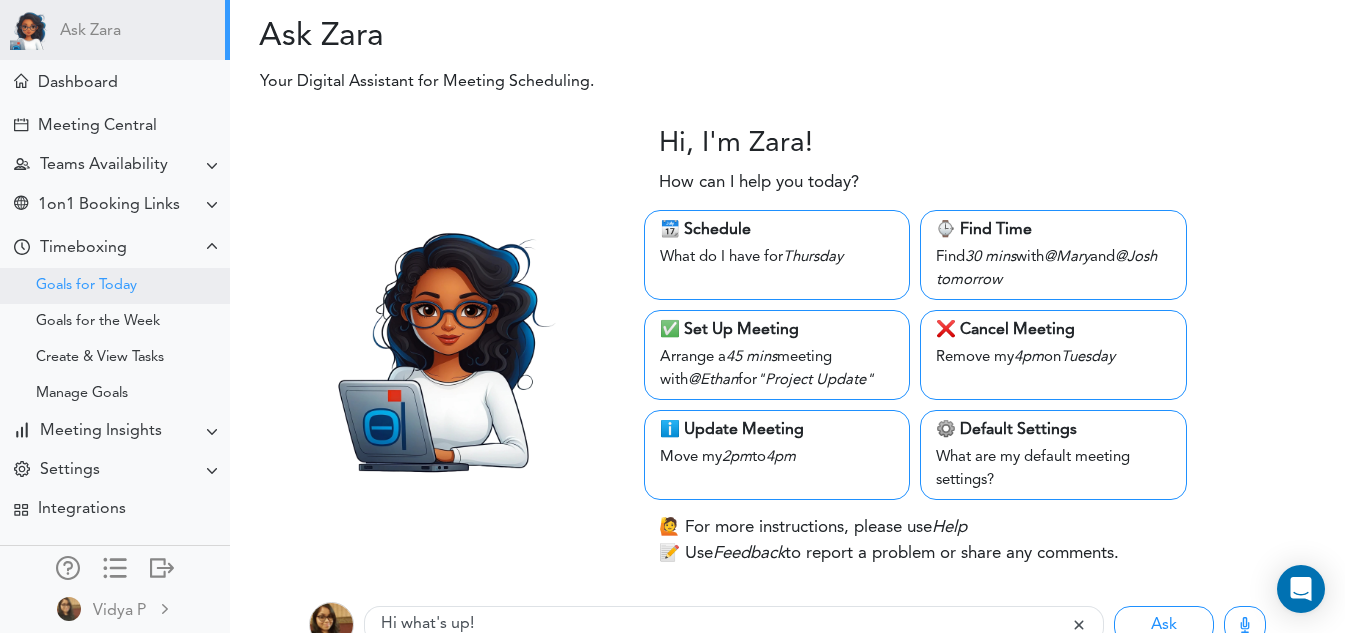 click on "Goals for Today" at bounding box center (86, 286) 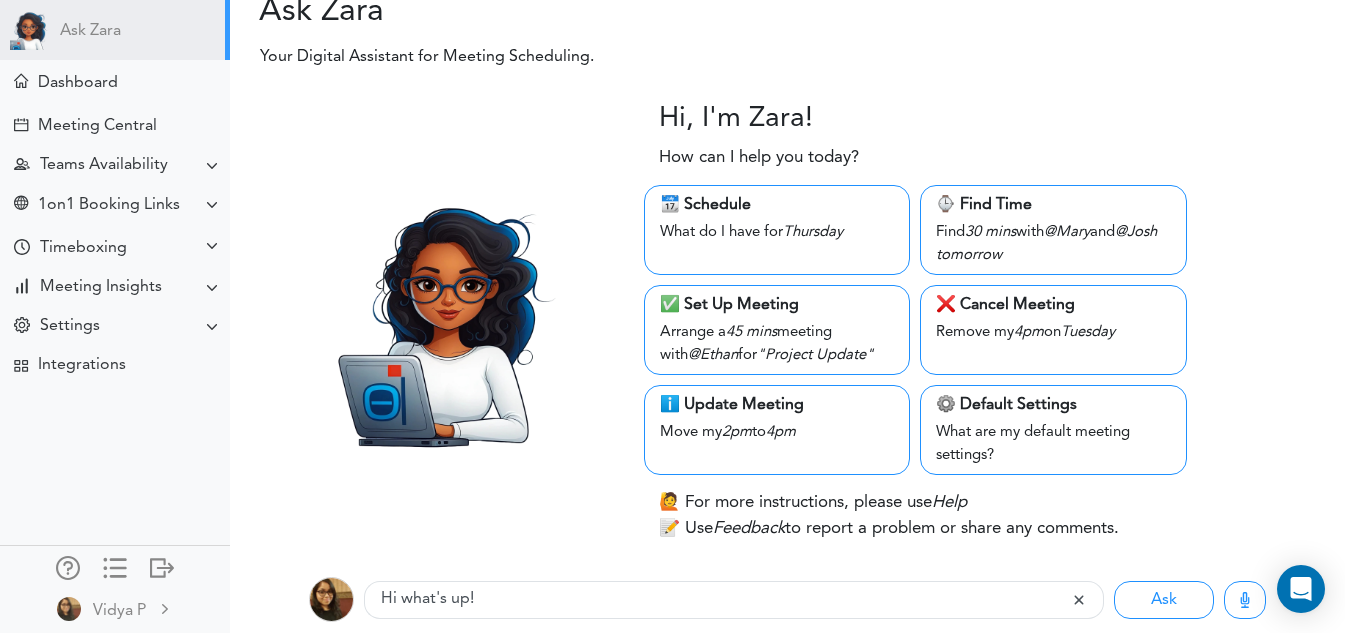 scroll, scrollTop: 32, scrollLeft: 0, axis: vertical 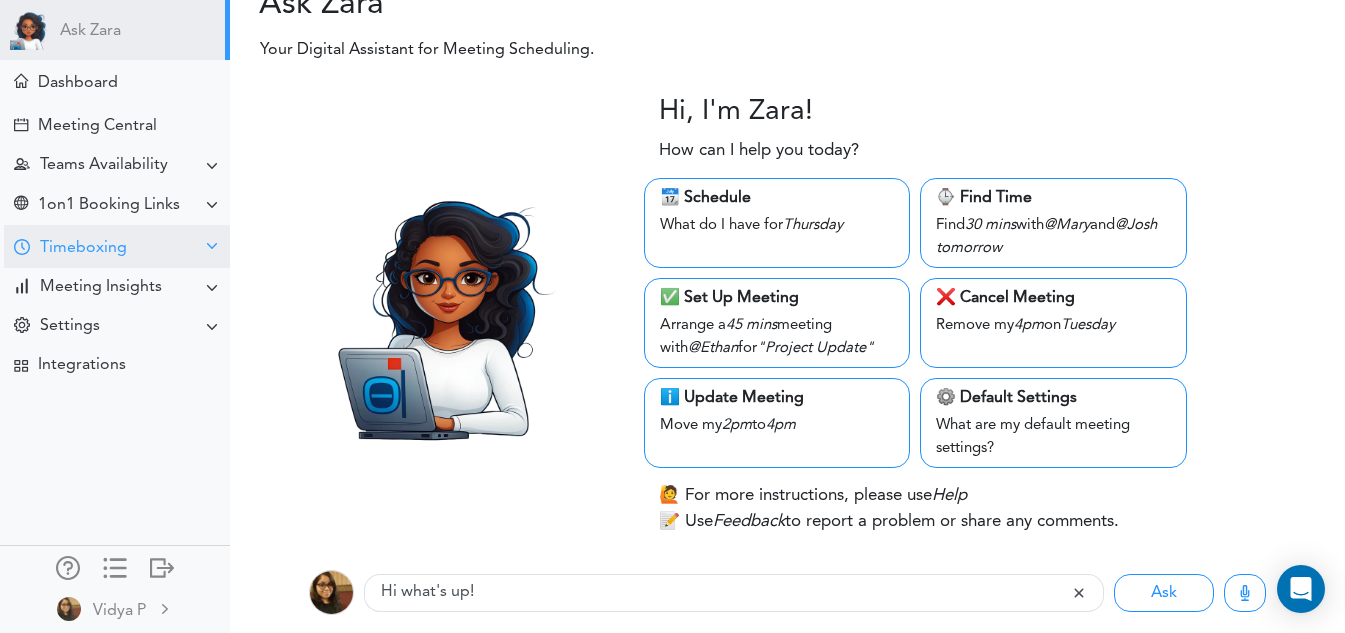 click on "Timeboxing" at bounding box center (83, 248) 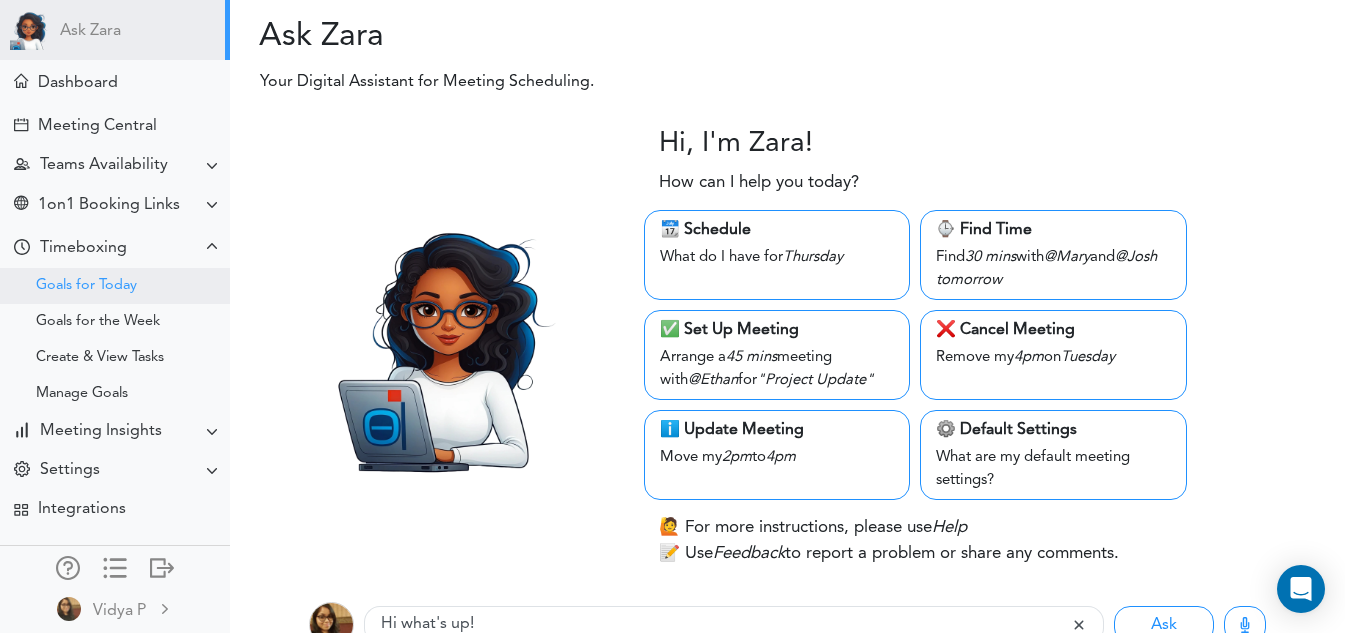 click on "Goals for Today" at bounding box center (86, 286) 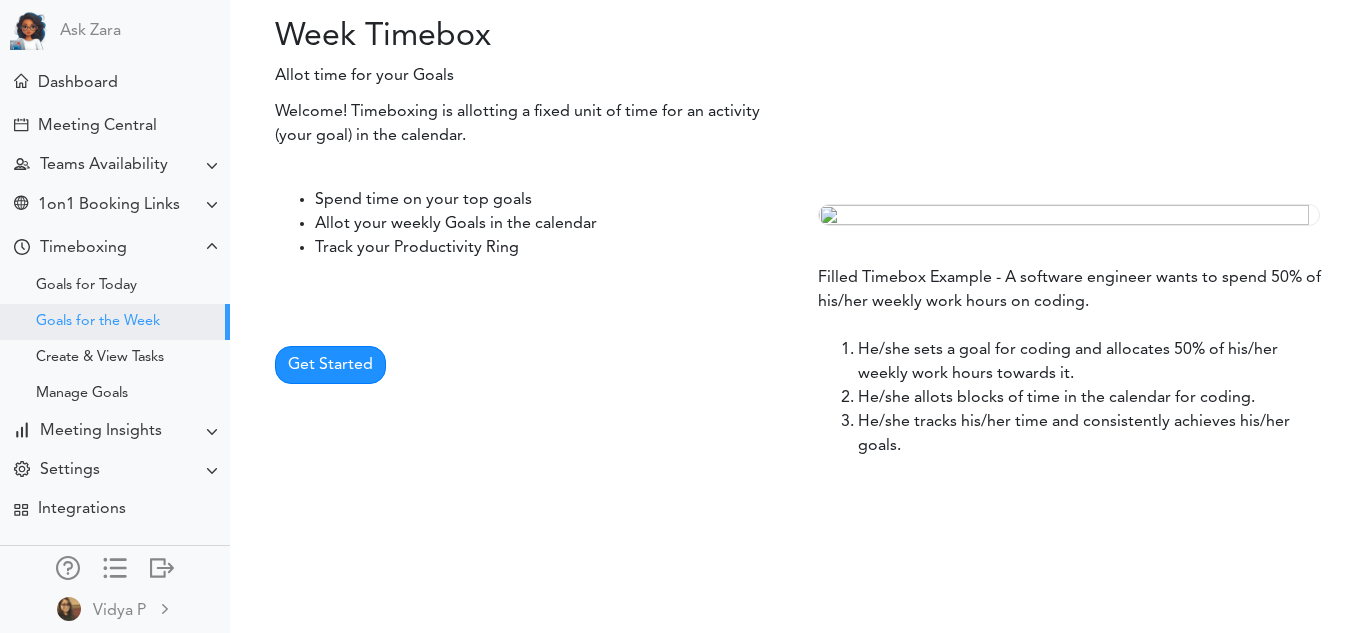 scroll, scrollTop: 0, scrollLeft: 0, axis: both 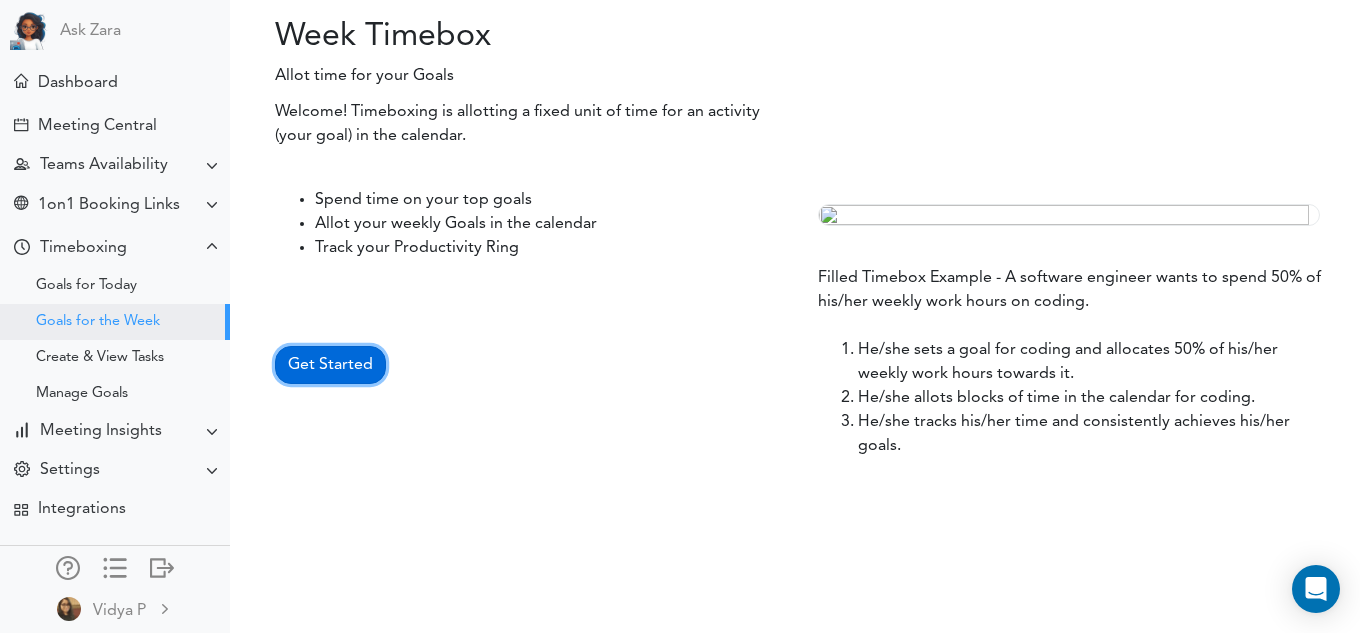 click on "Get Started" at bounding box center [330, 365] 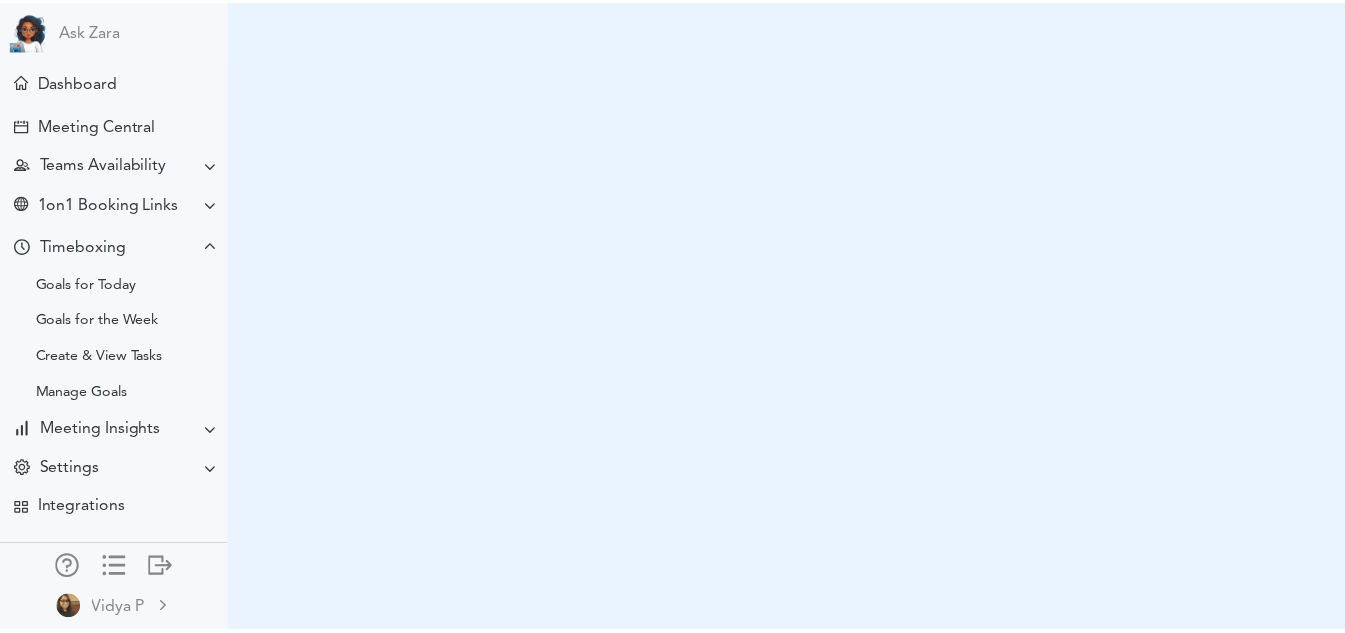scroll, scrollTop: 0, scrollLeft: 0, axis: both 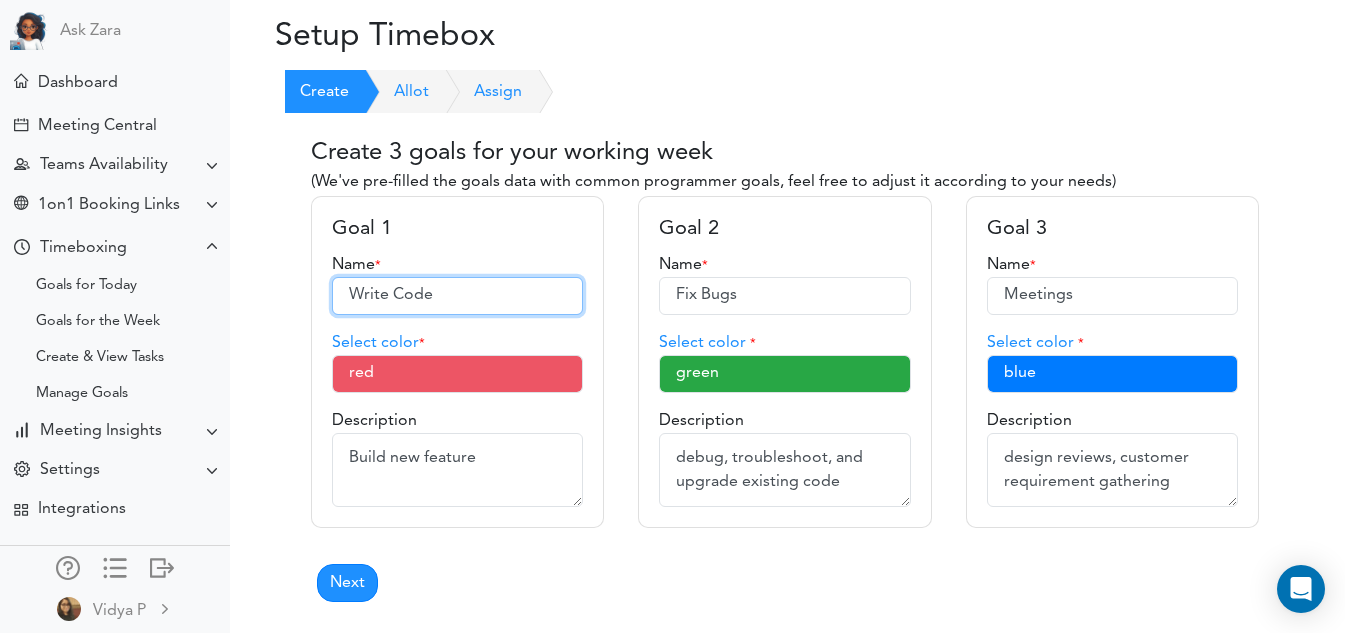 drag, startPoint x: 465, startPoint y: 300, endPoint x: 335, endPoint y: 298, distance: 130.01538 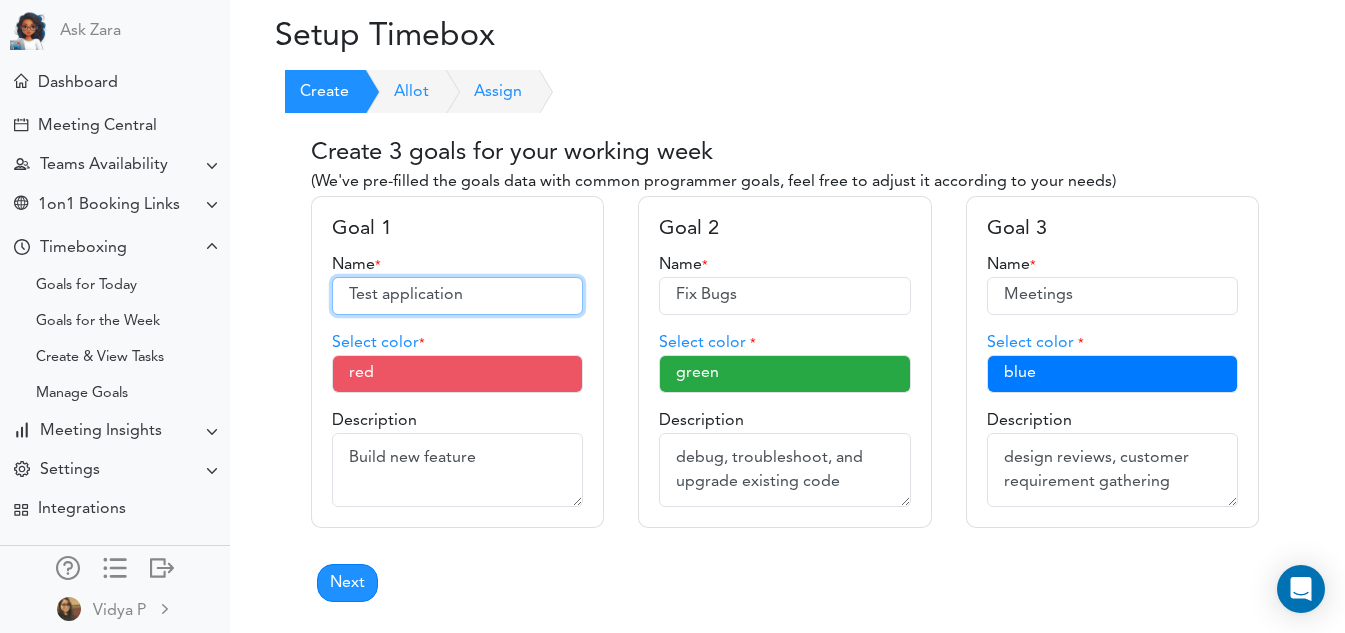 type on "Test application" 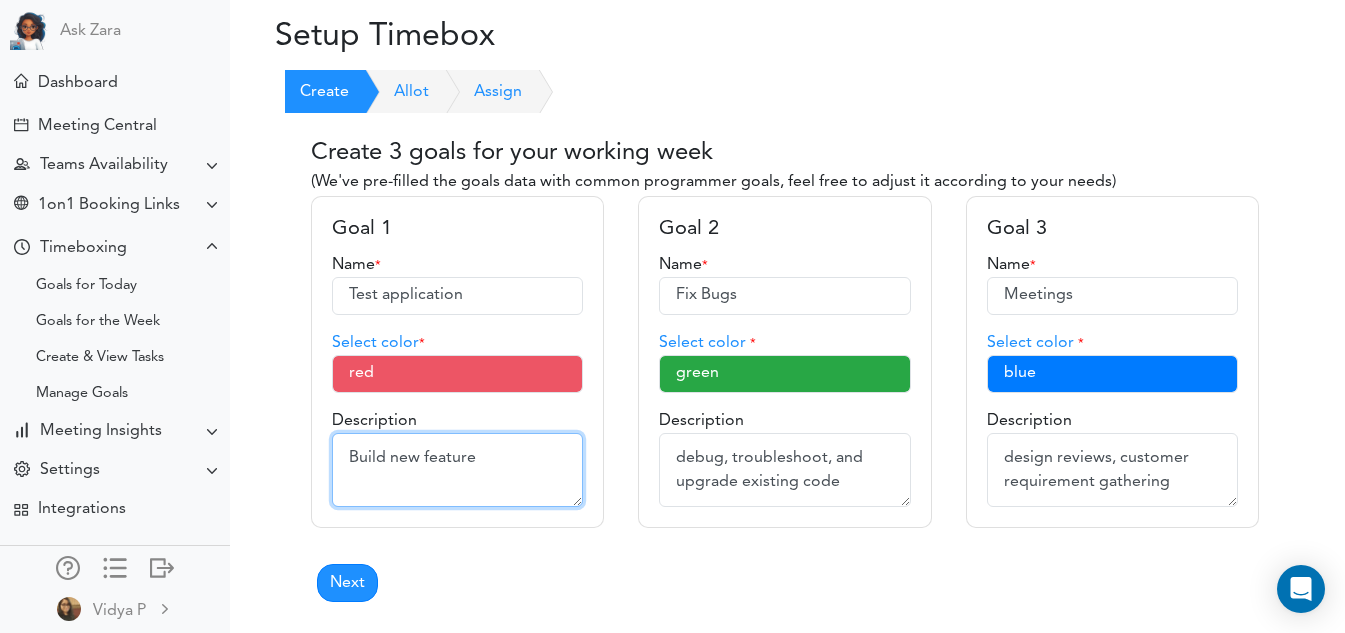 drag, startPoint x: 499, startPoint y: 453, endPoint x: 350, endPoint y: 468, distance: 149.75313 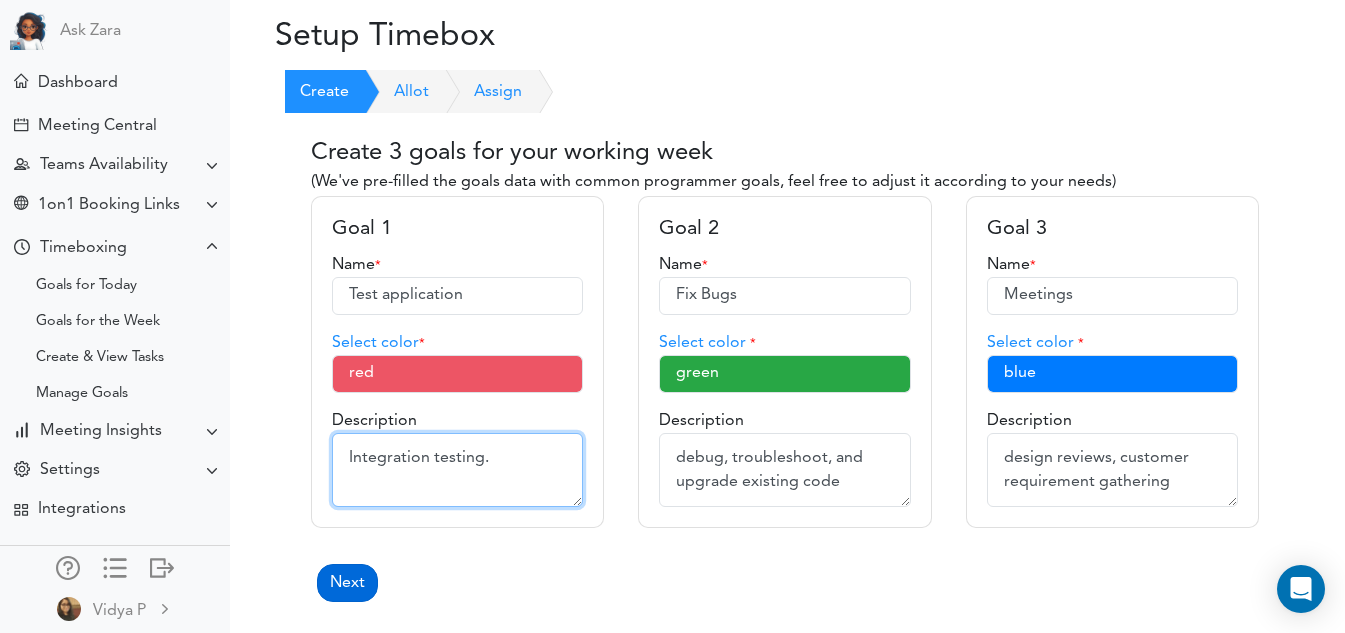 type on "Integration testing." 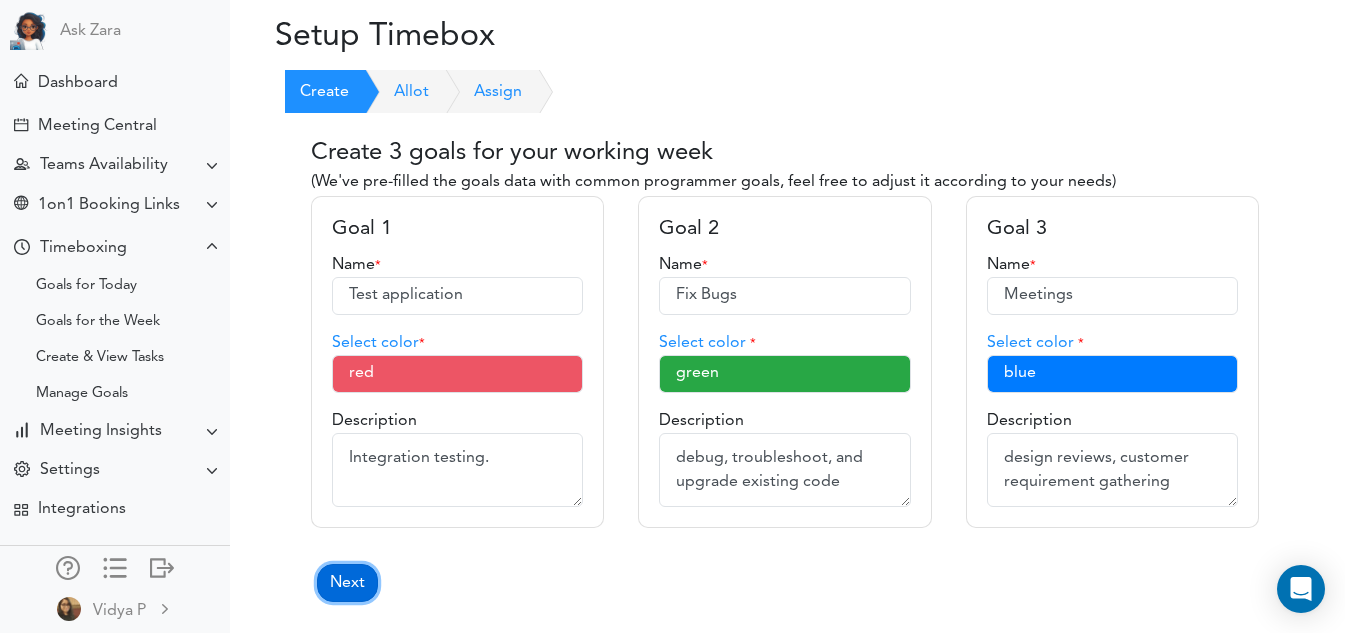 click on "Next" at bounding box center (347, 583) 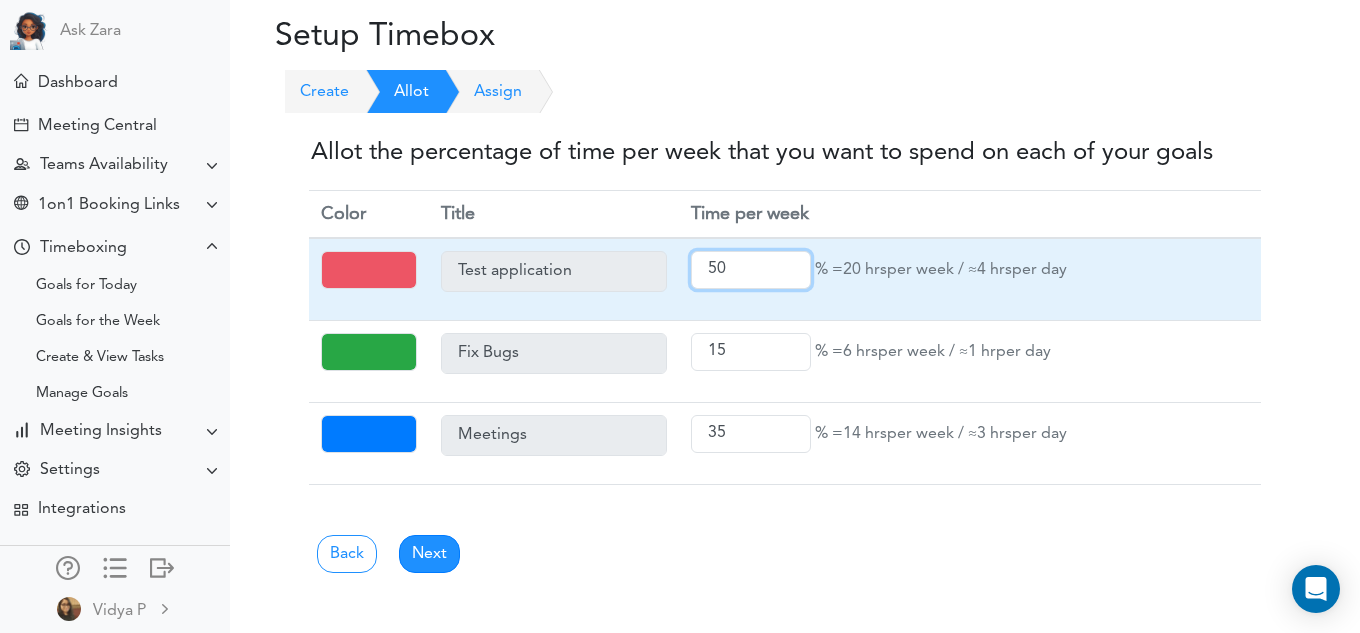 drag, startPoint x: 727, startPoint y: 267, endPoint x: 646, endPoint y: 266, distance: 81.00617 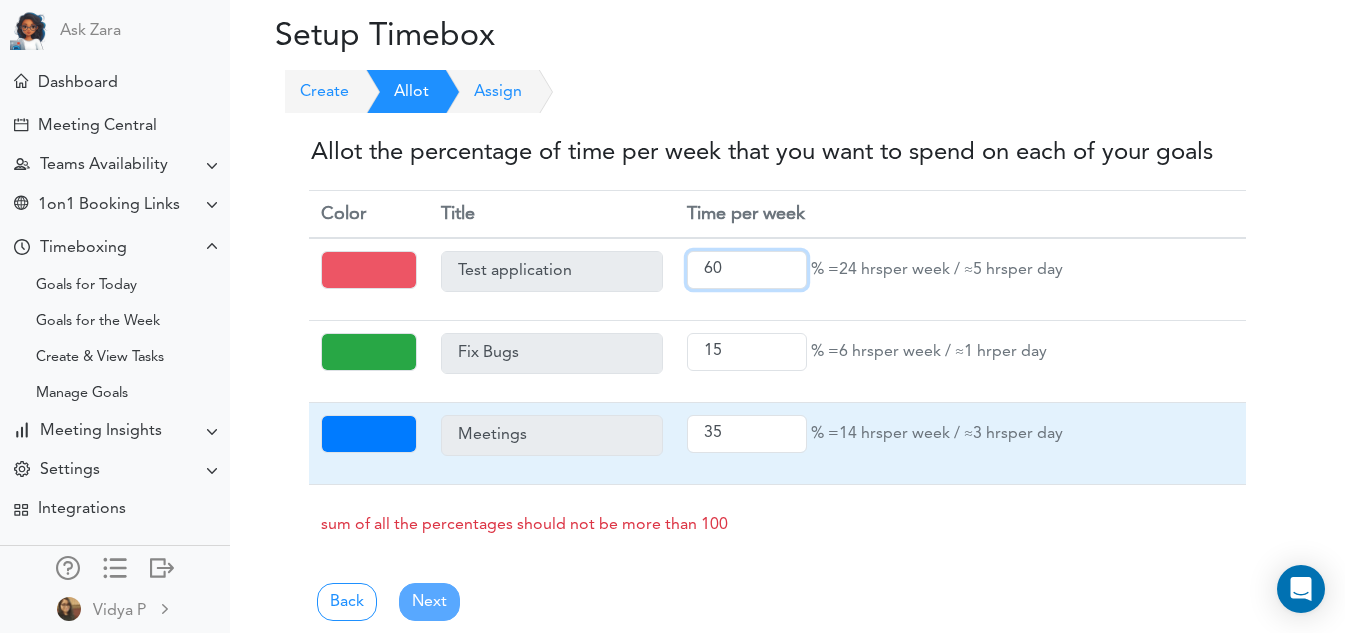 type on "60" 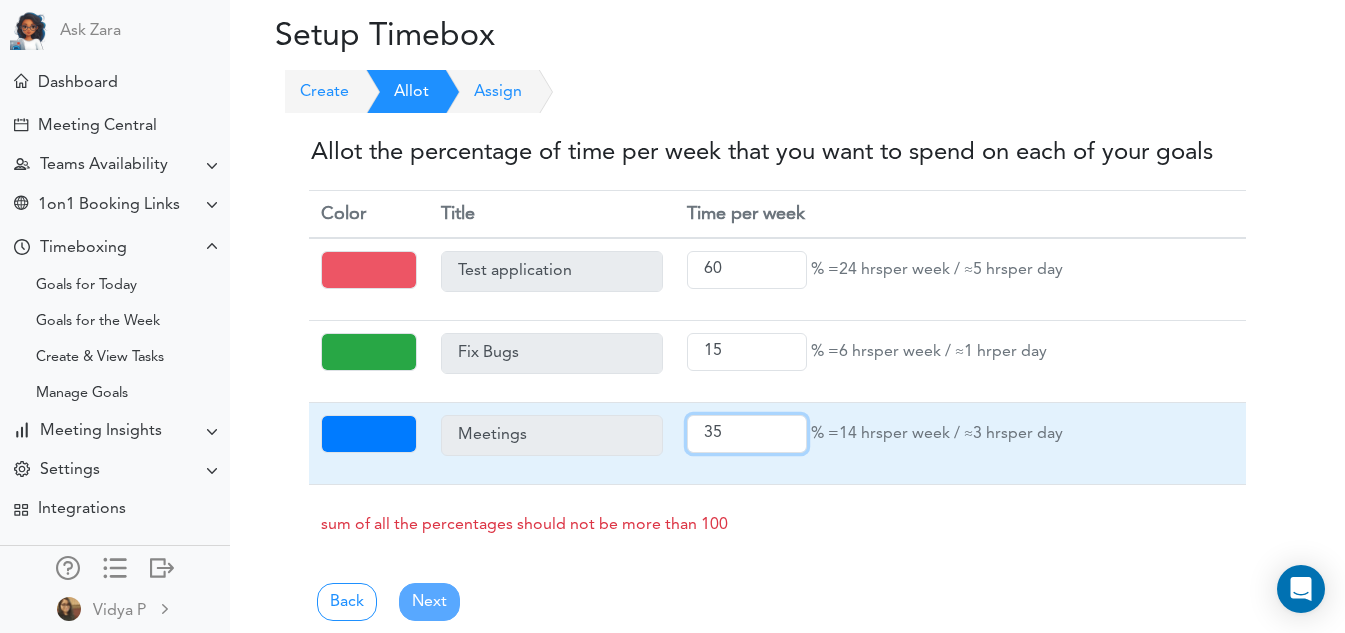 drag, startPoint x: 736, startPoint y: 430, endPoint x: 692, endPoint y: 428, distance: 44.04543 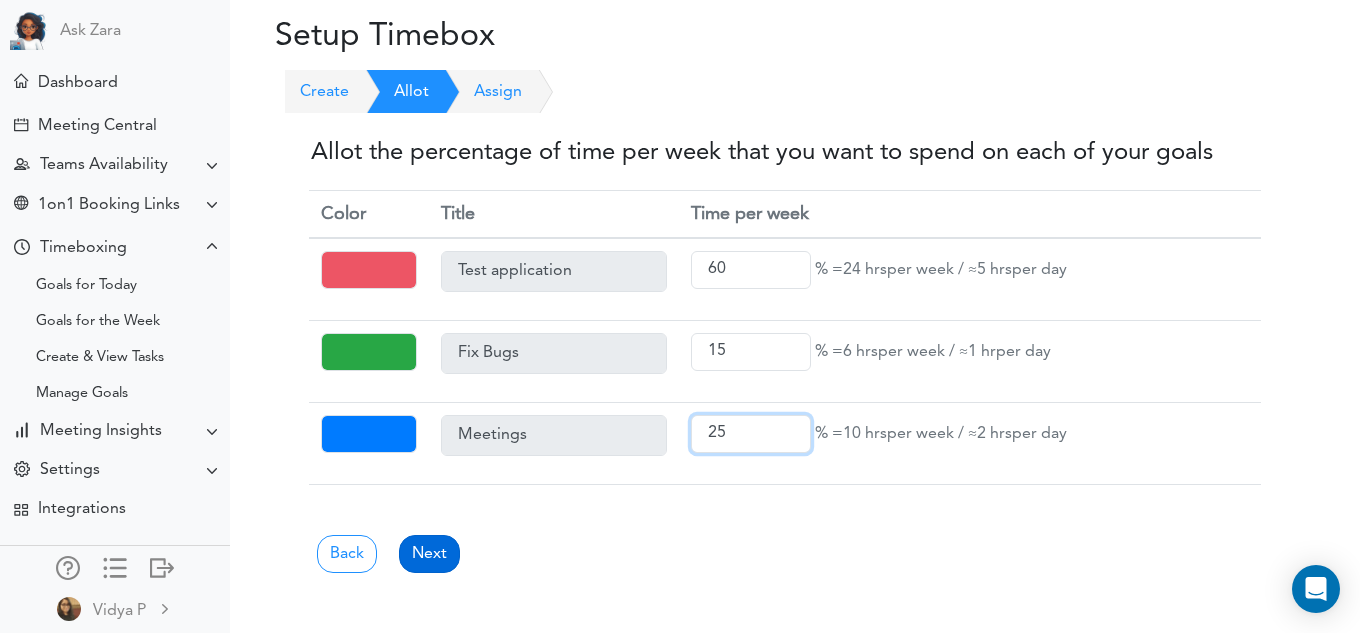 type on "25" 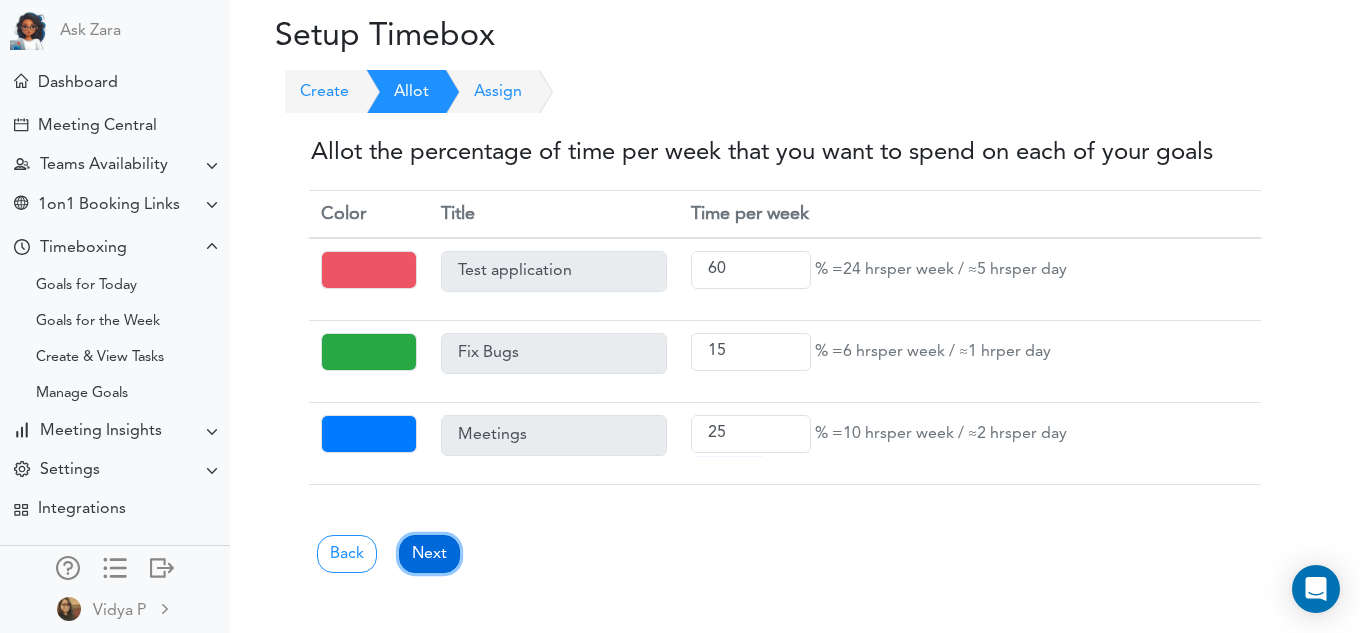click on "Next" at bounding box center (429, 554) 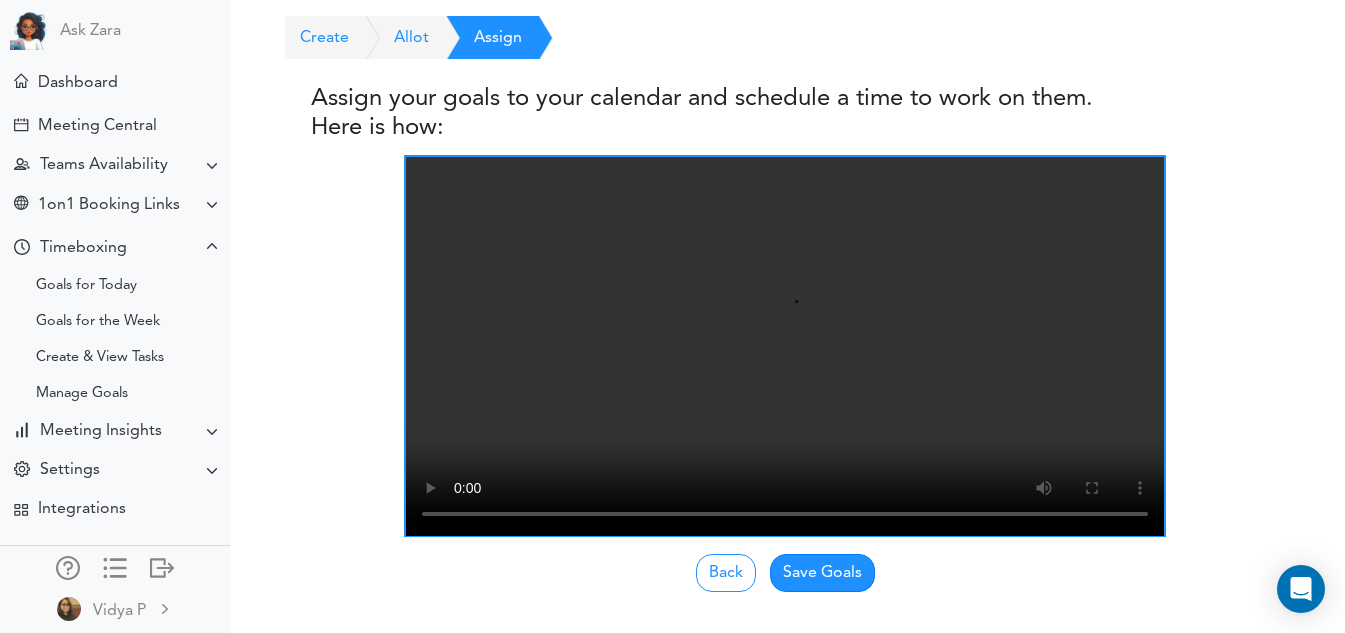 scroll, scrollTop: 122, scrollLeft: 0, axis: vertical 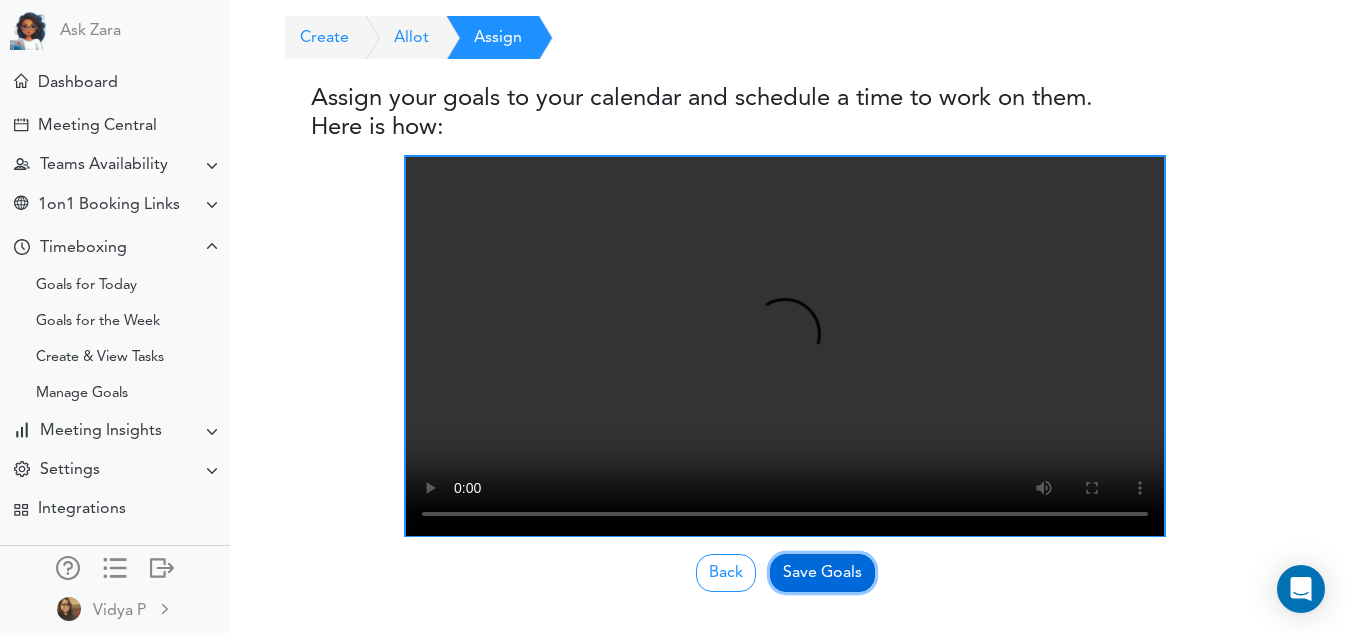 click on "Save Goals" at bounding box center [822, 573] 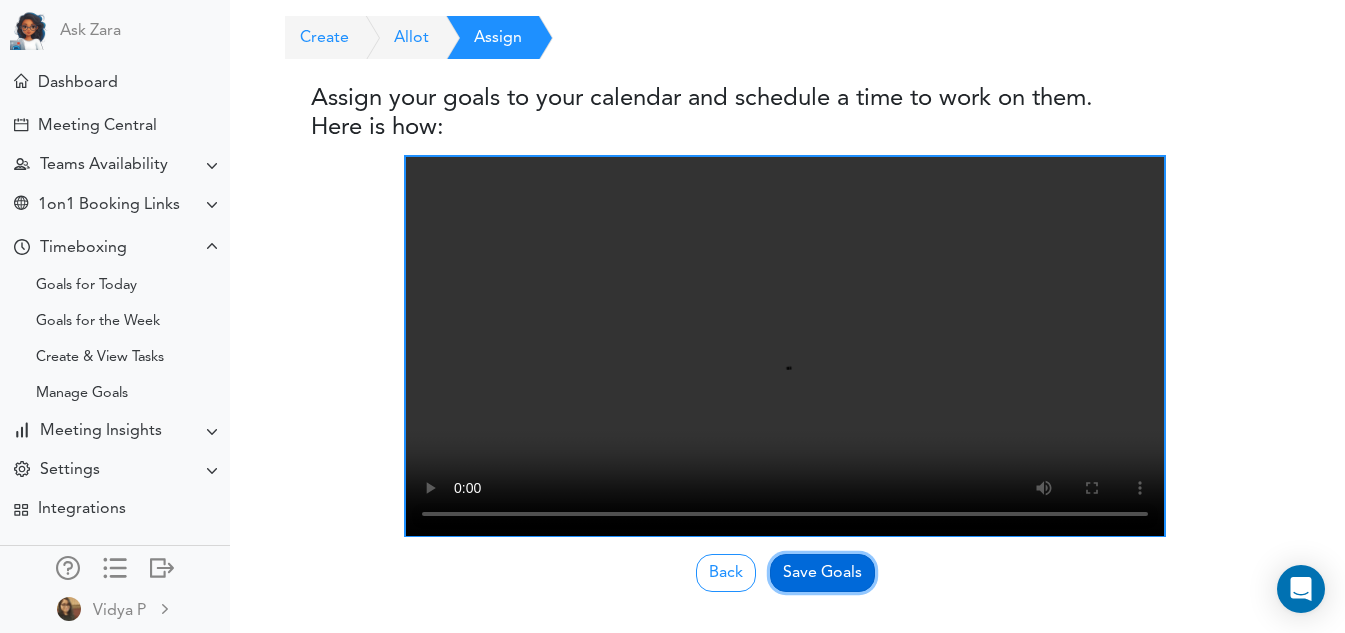 scroll, scrollTop: 0, scrollLeft: 0, axis: both 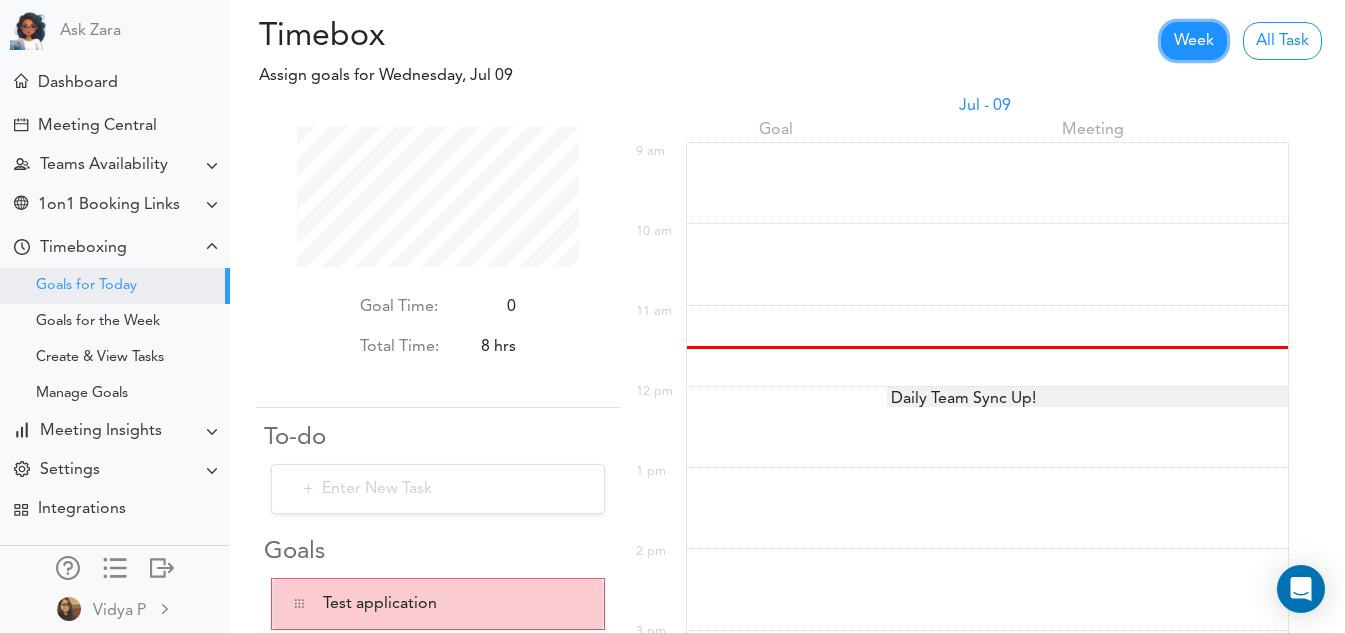 click on "Week" at bounding box center [1194, 41] 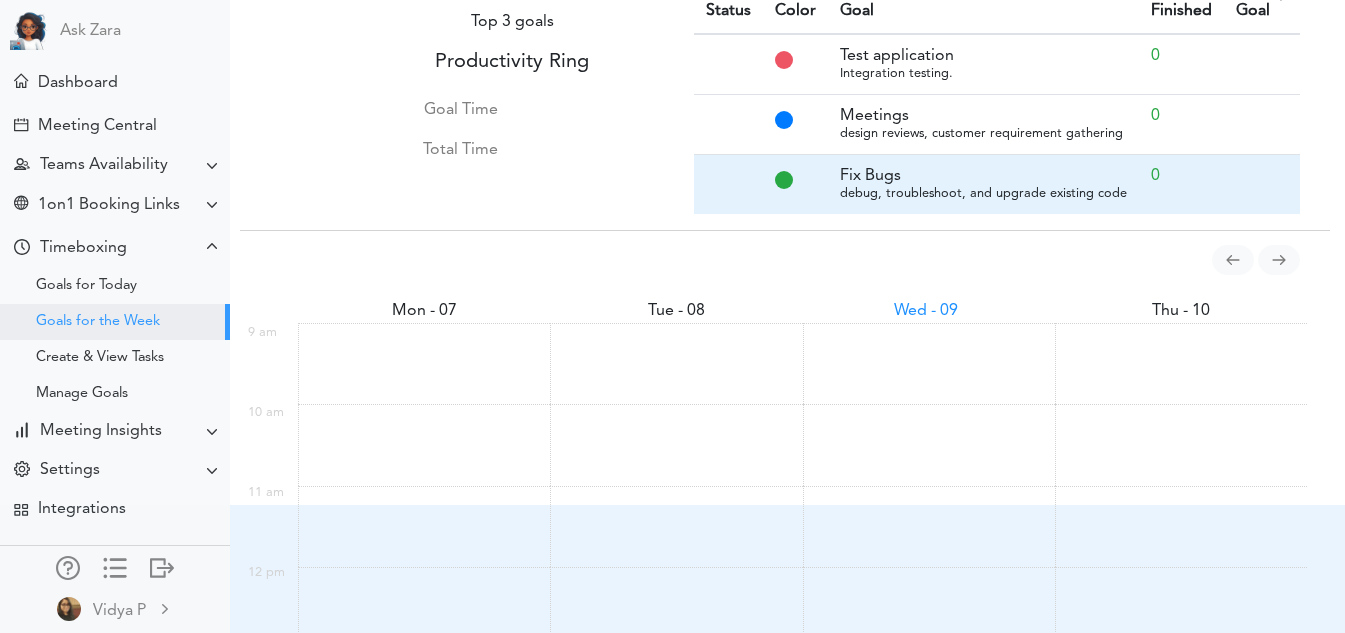 scroll, scrollTop: 0, scrollLeft: 0, axis: both 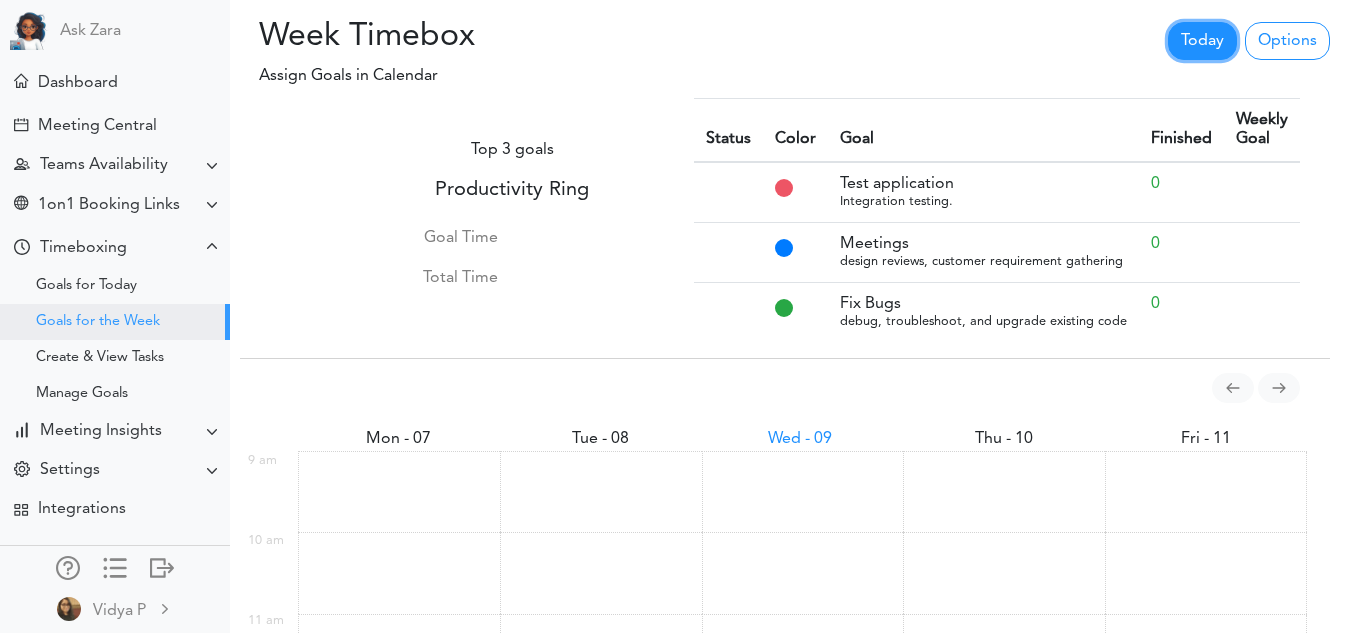 click on "Today" at bounding box center (1202, 41) 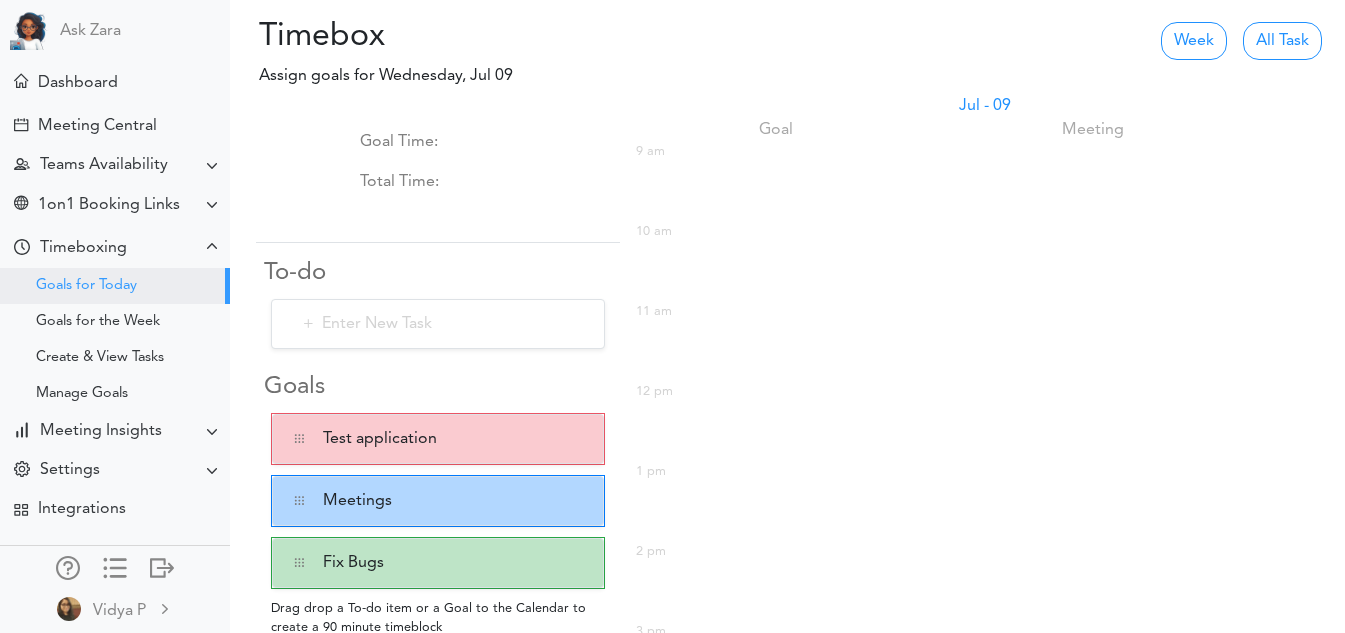 scroll, scrollTop: 0, scrollLeft: 0, axis: both 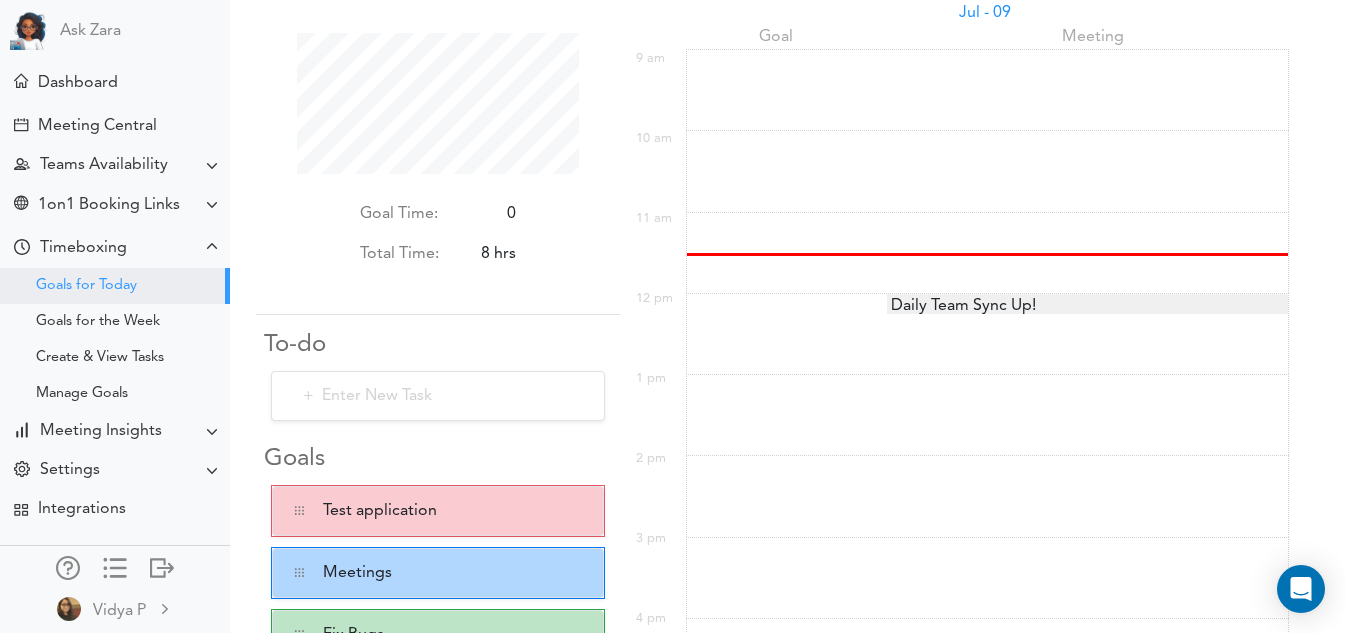 click on "Test application" at bounding box center (418, 511) 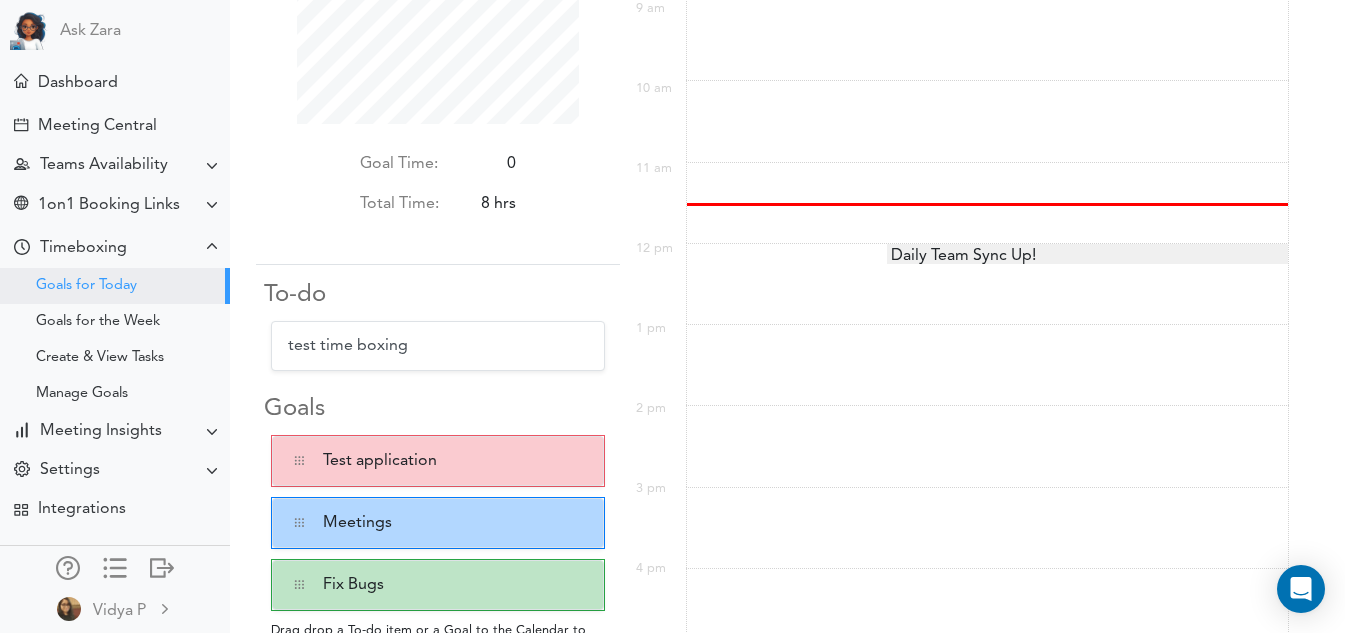 scroll, scrollTop: 193, scrollLeft: 0, axis: vertical 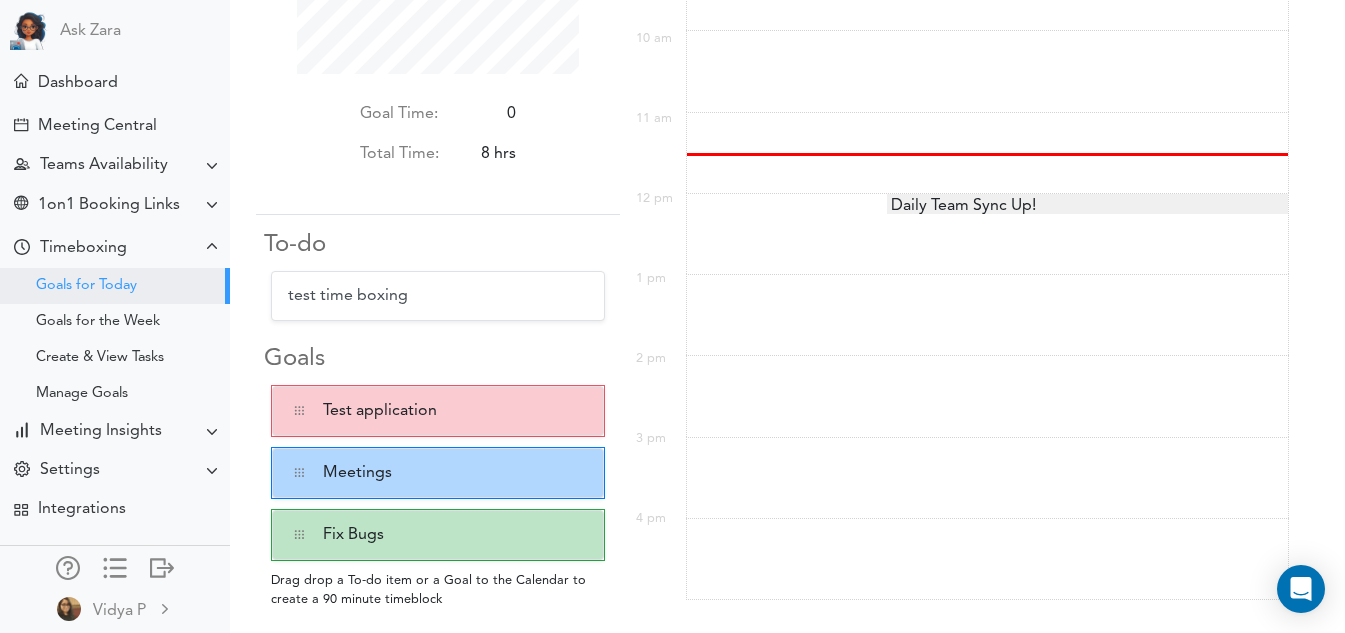 click on "test time boxing" at bounding box center (438, 296) 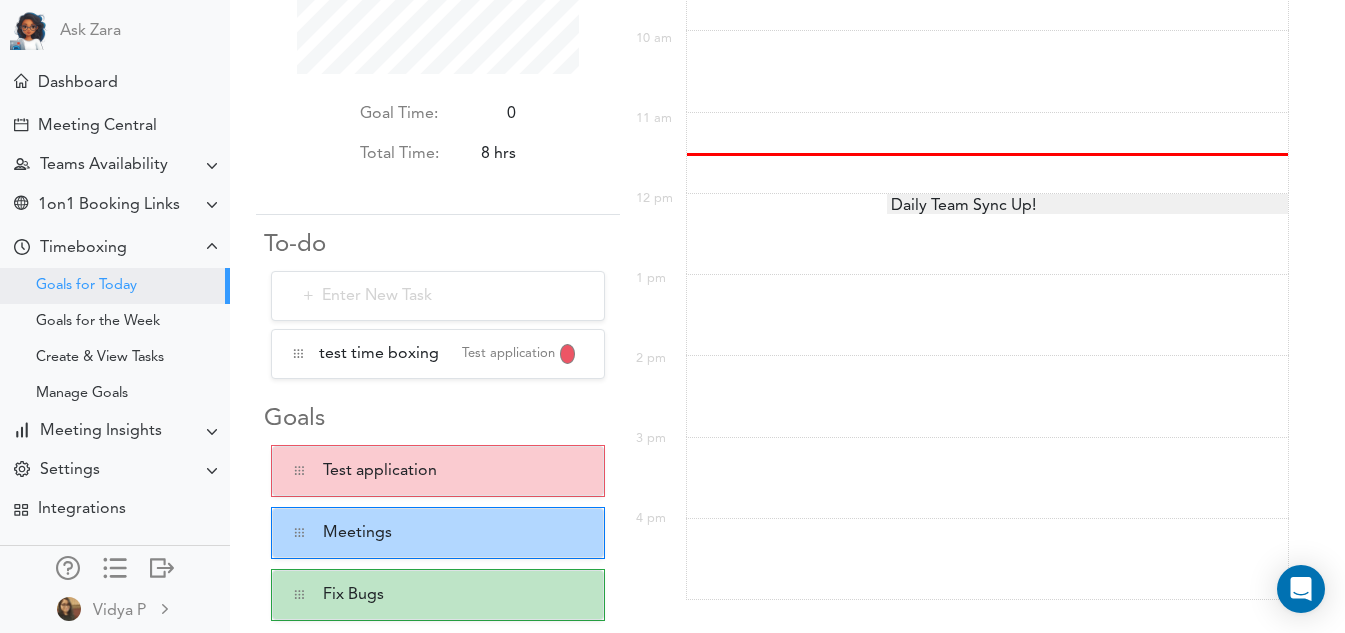 click on "Test application" at bounding box center (508, 354) 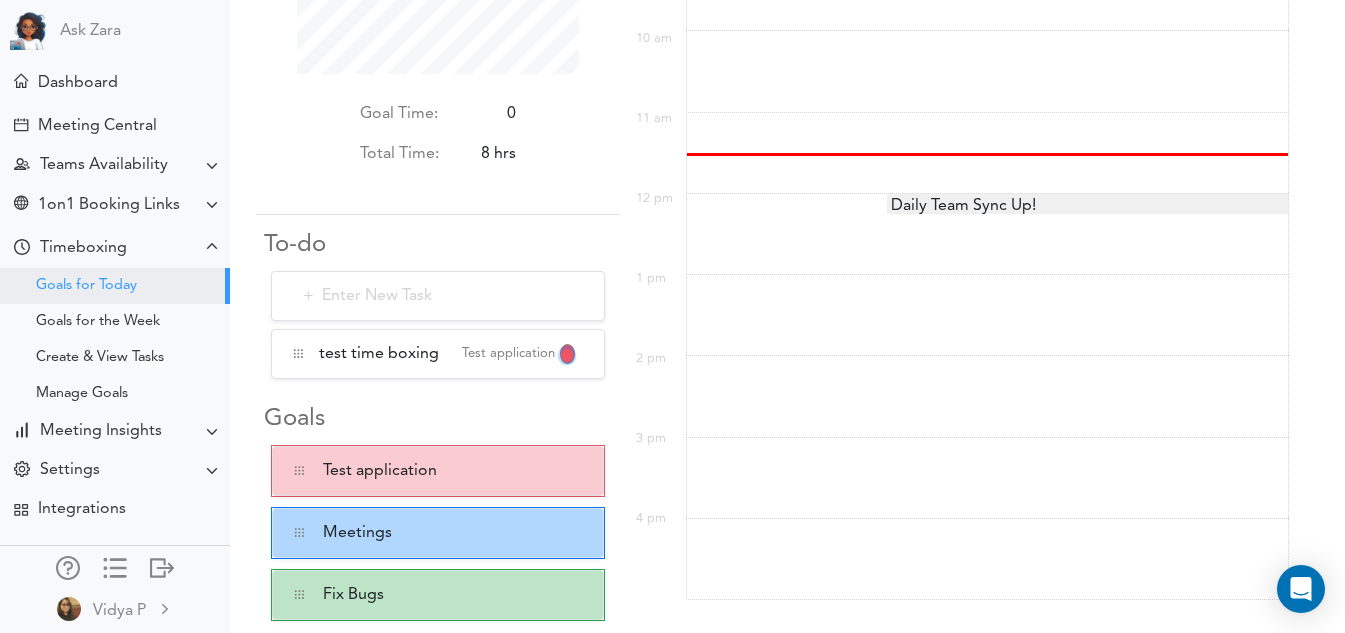 click at bounding box center [567, 355] 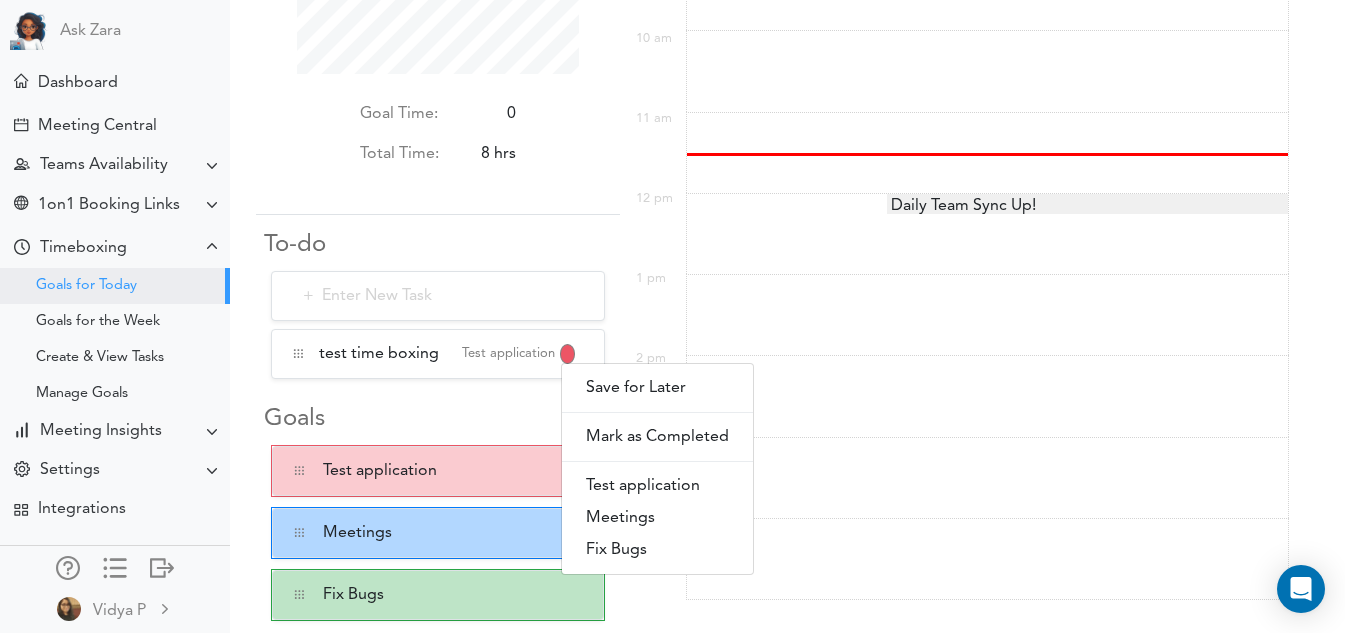 click on "Goals" at bounding box center [316, 245] 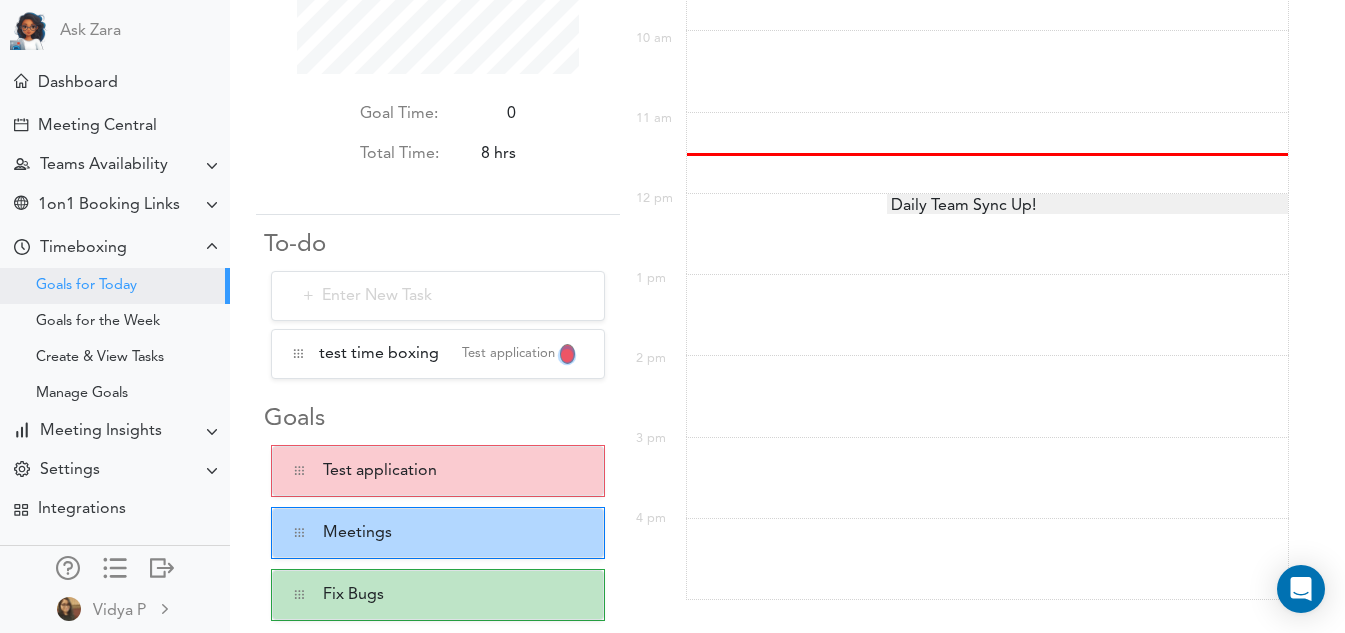 click at bounding box center [567, 355] 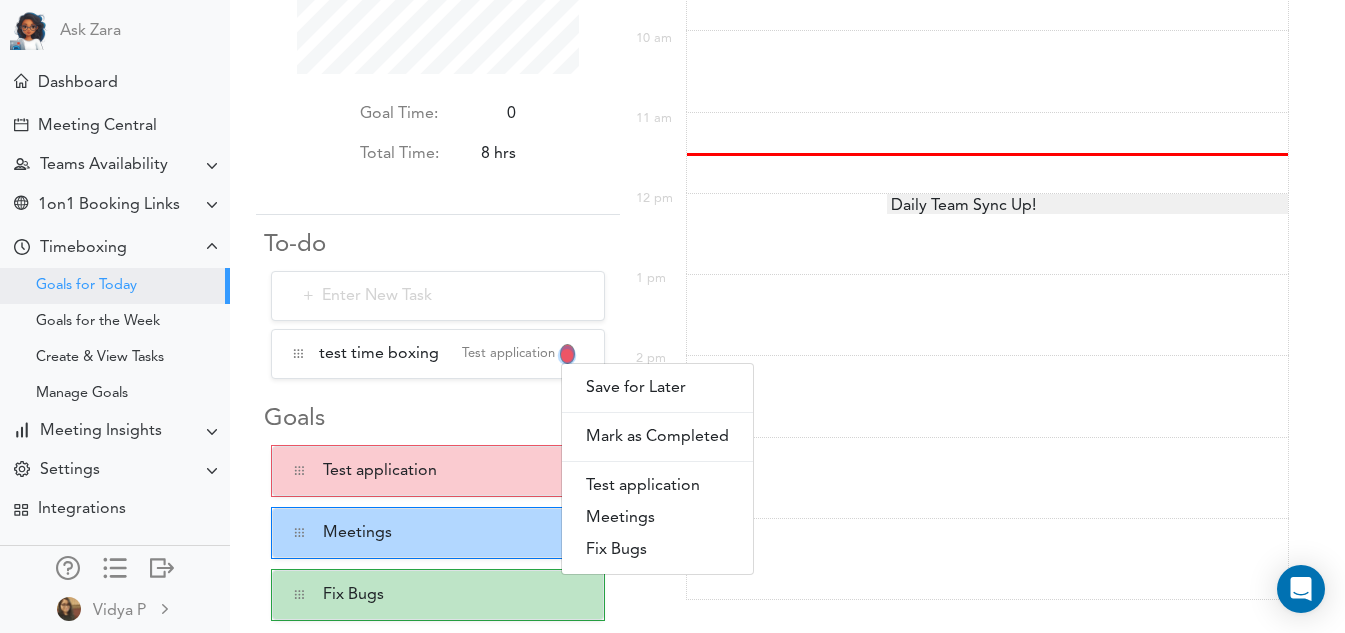 scroll, scrollTop: 0, scrollLeft: 0, axis: both 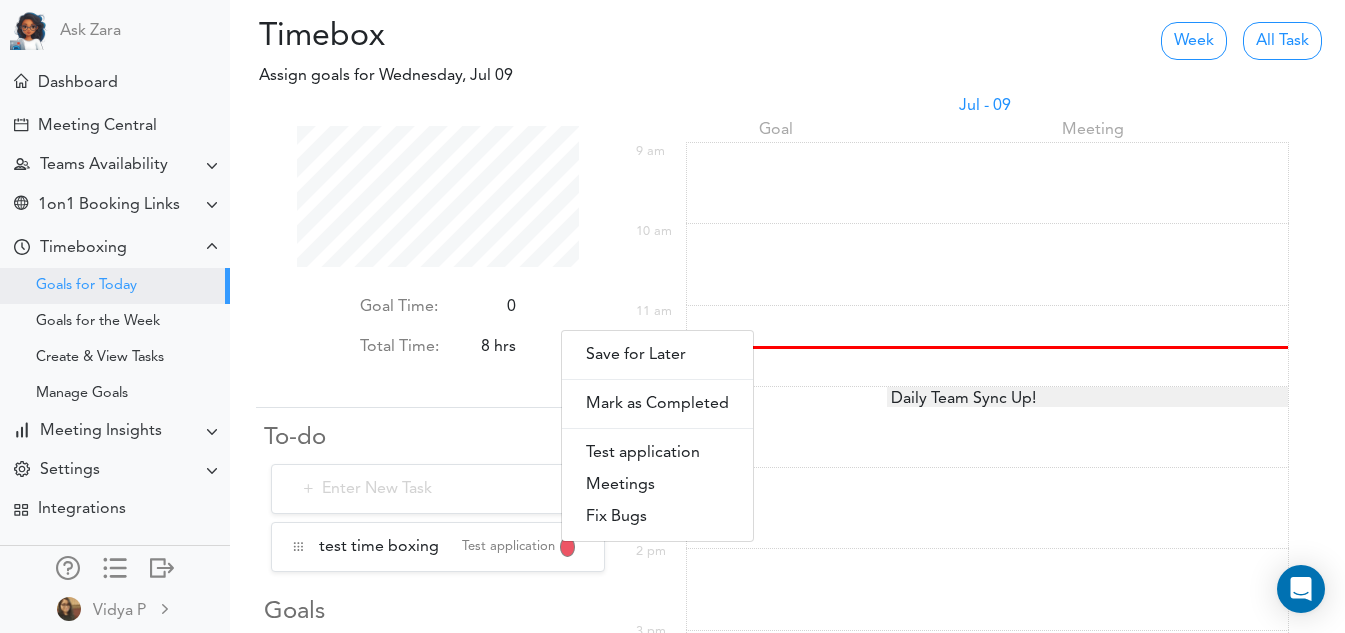 click on "Goal Time:
0
Total Time:
8 hrs
To-do" at bounding box center (787, 478) 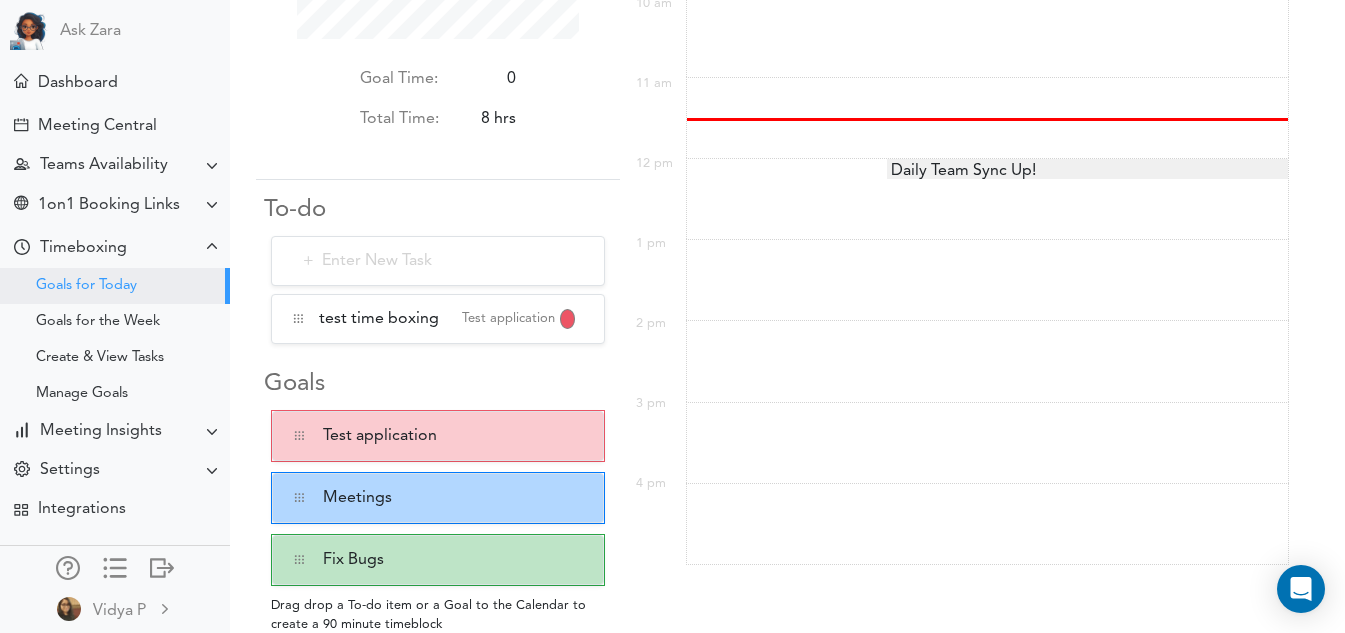 scroll, scrollTop: 253, scrollLeft: 0, axis: vertical 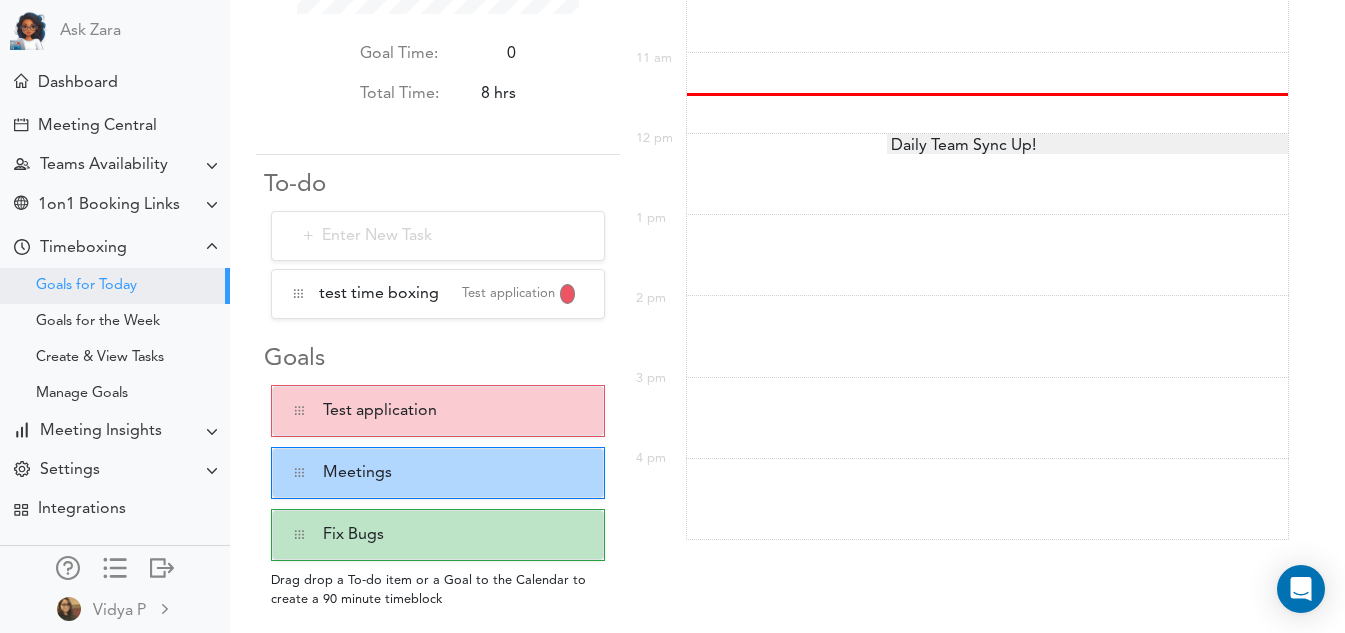 click on "Fix Bugs" at bounding box center [418, 535] 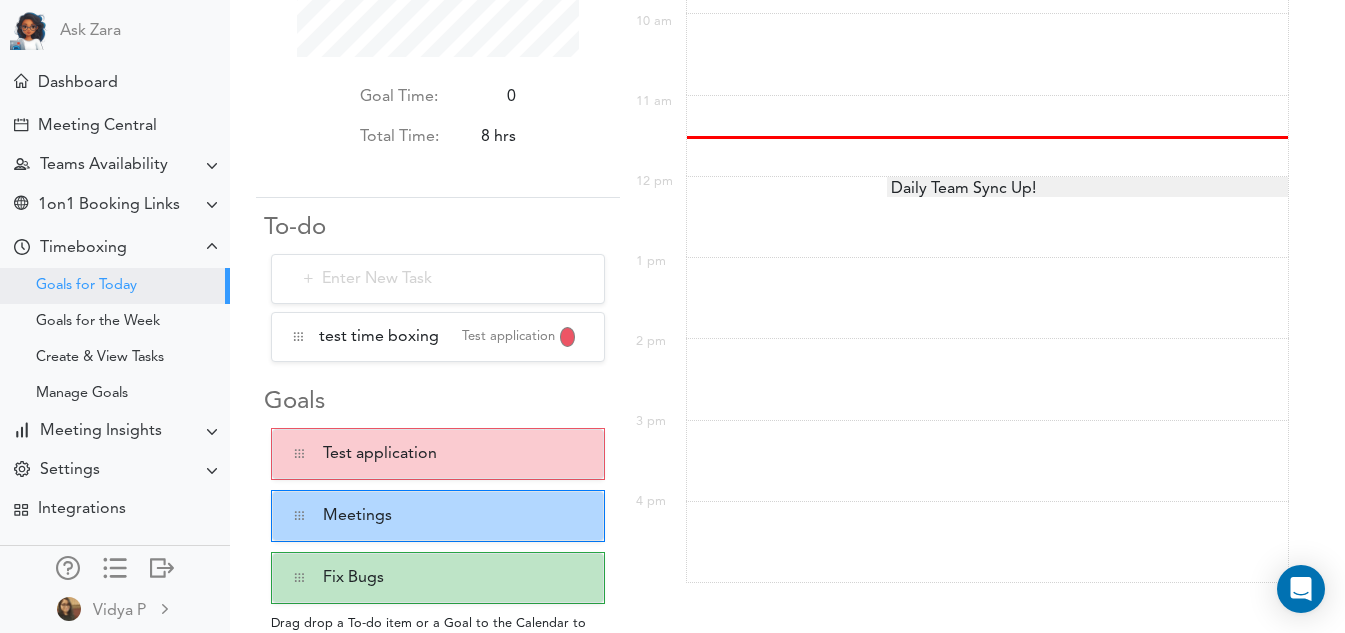 scroll, scrollTop: 253, scrollLeft: 0, axis: vertical 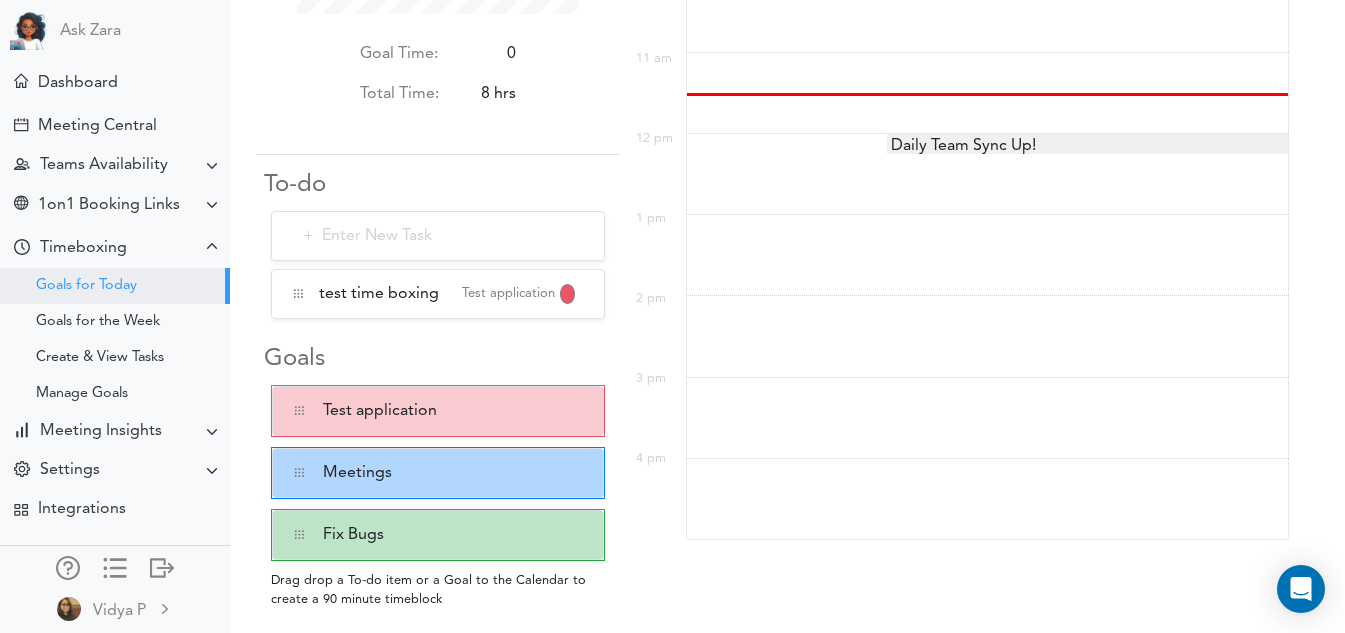 click at bounding box center (788, 265) 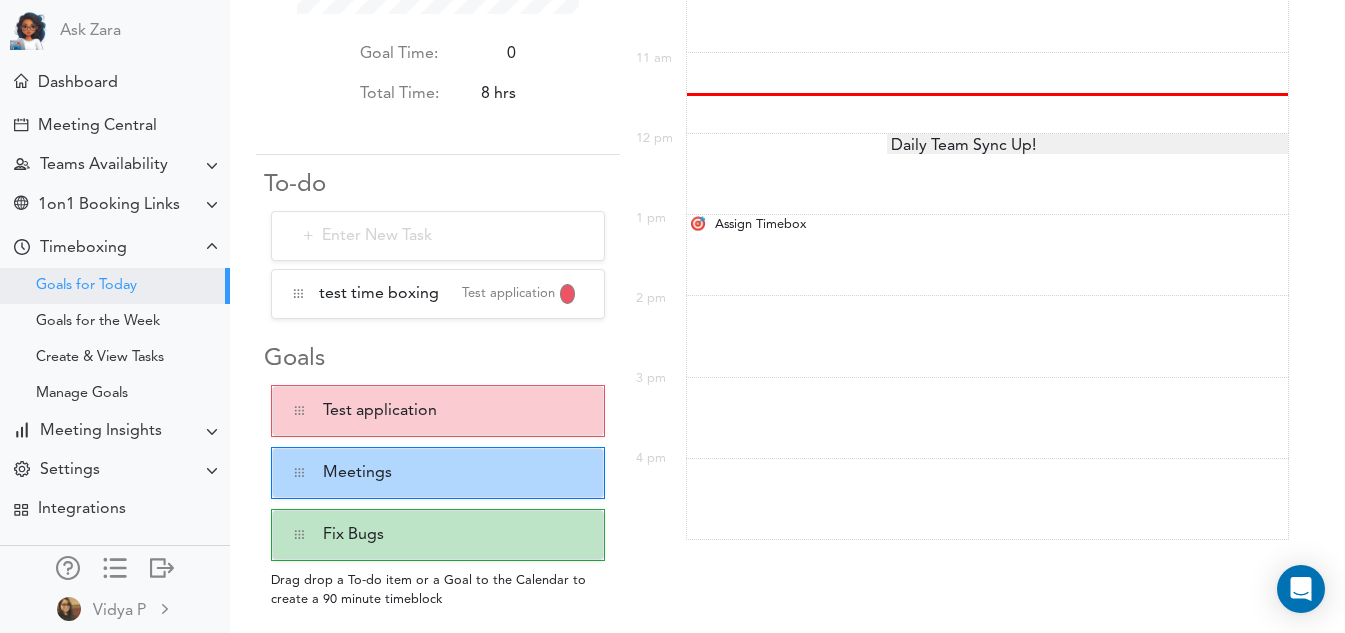 click on "Assign Timebox" at bounding box center (788, 224) 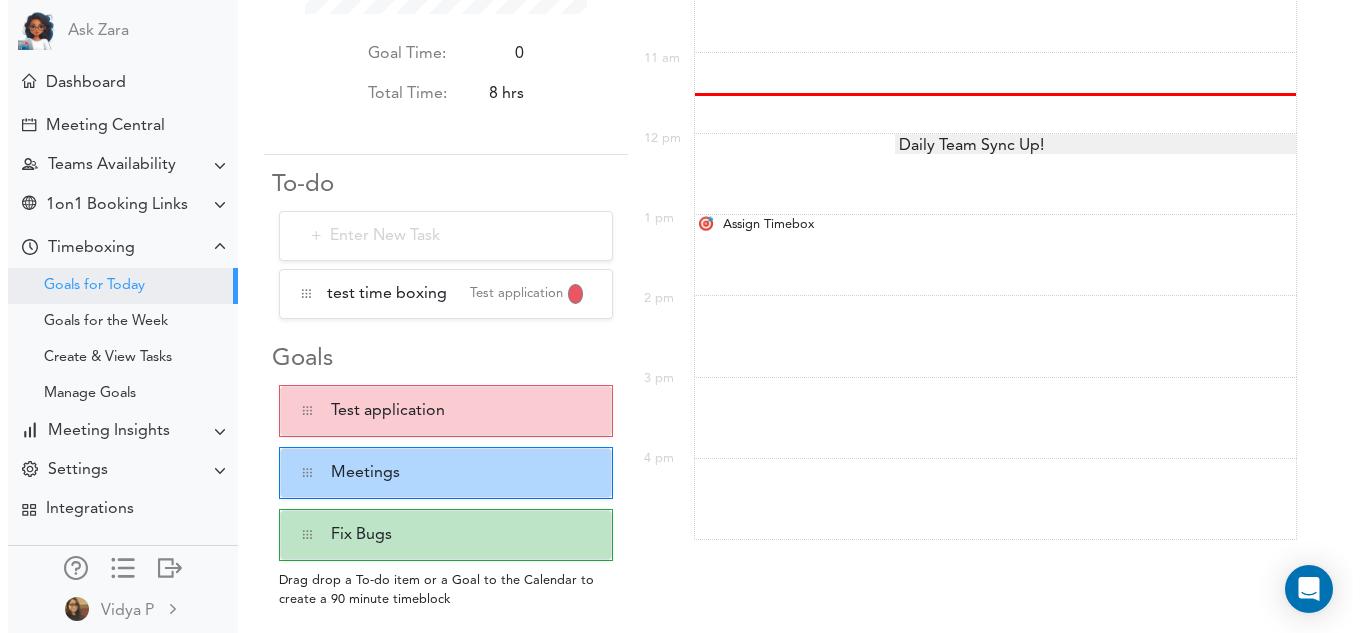scroll, scrollTop: 255, scrollLeft: 0, axis: vertical 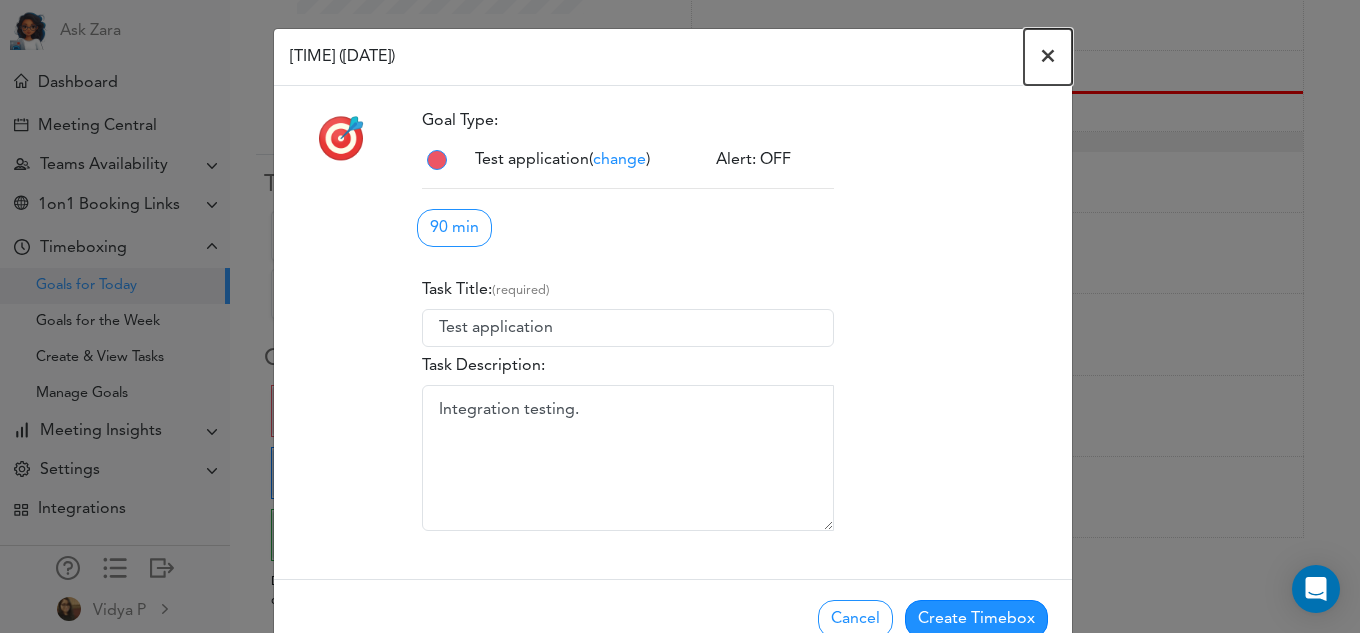 click on "×" at bounding box center (1048, 57) 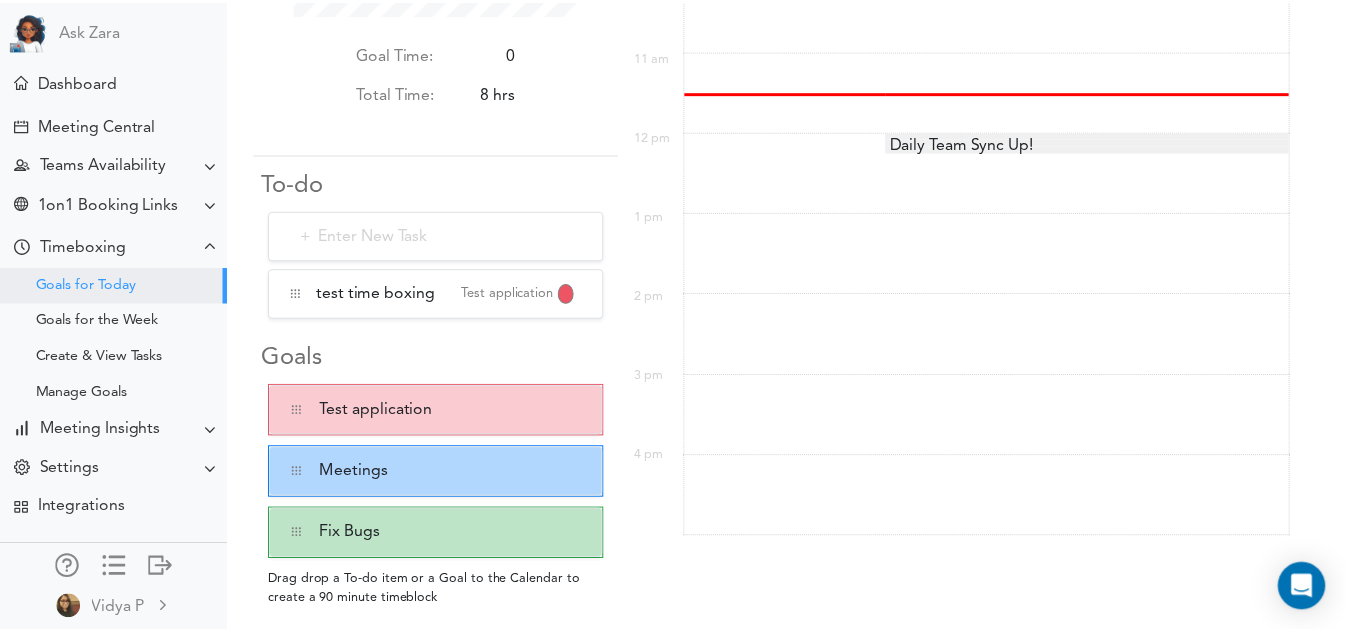 scroll, scrollTop: 253, scrollLeft: 0, axis: vertical 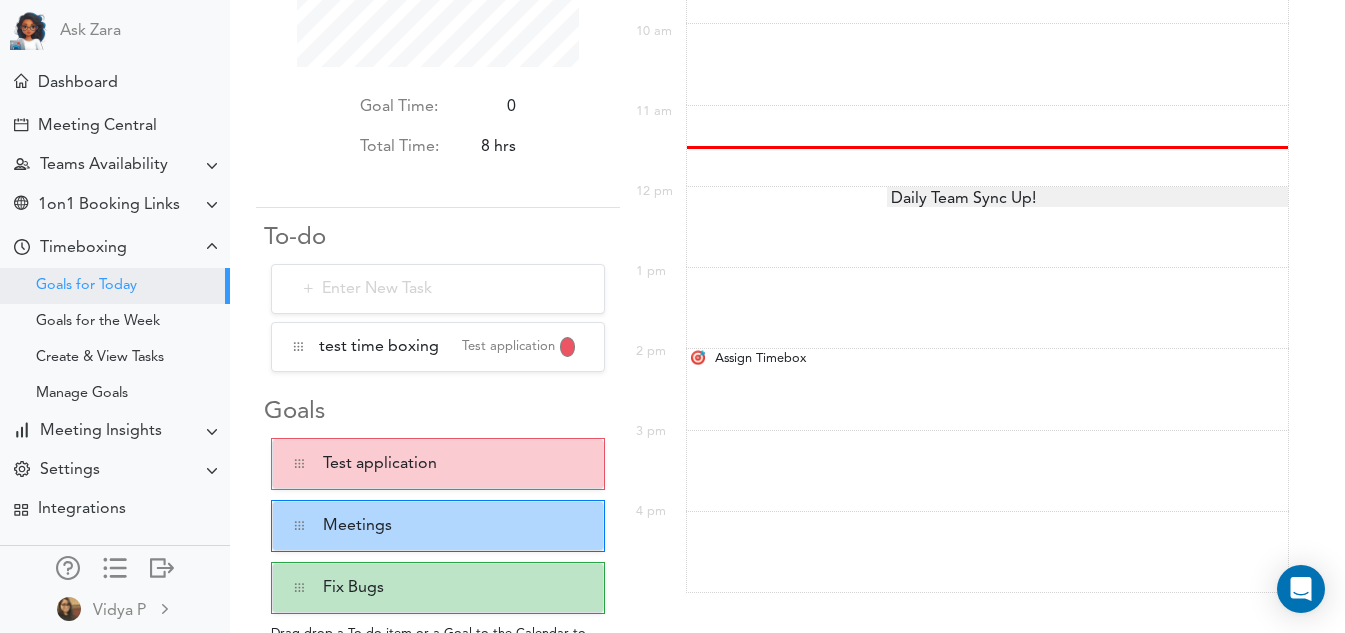 click on "Assign Timebox" at bounding box center [788, 358] 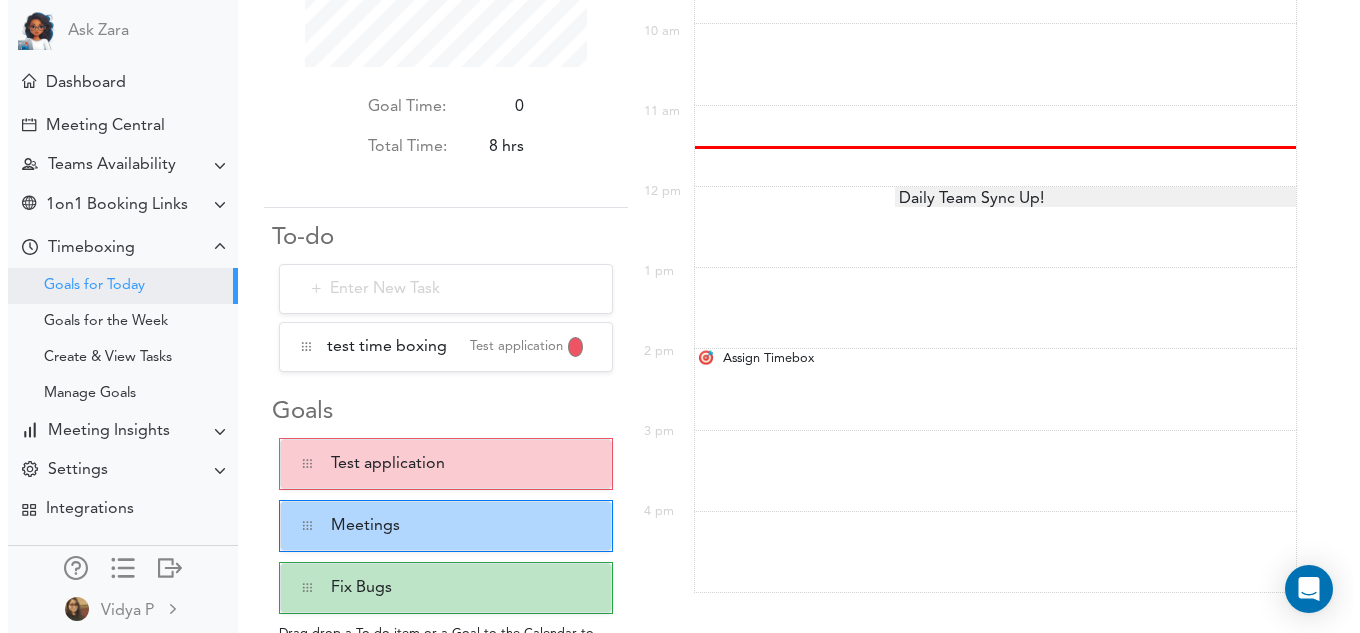 scroll, scrollTop: 202, scrollLeft: 0, axis: vertical 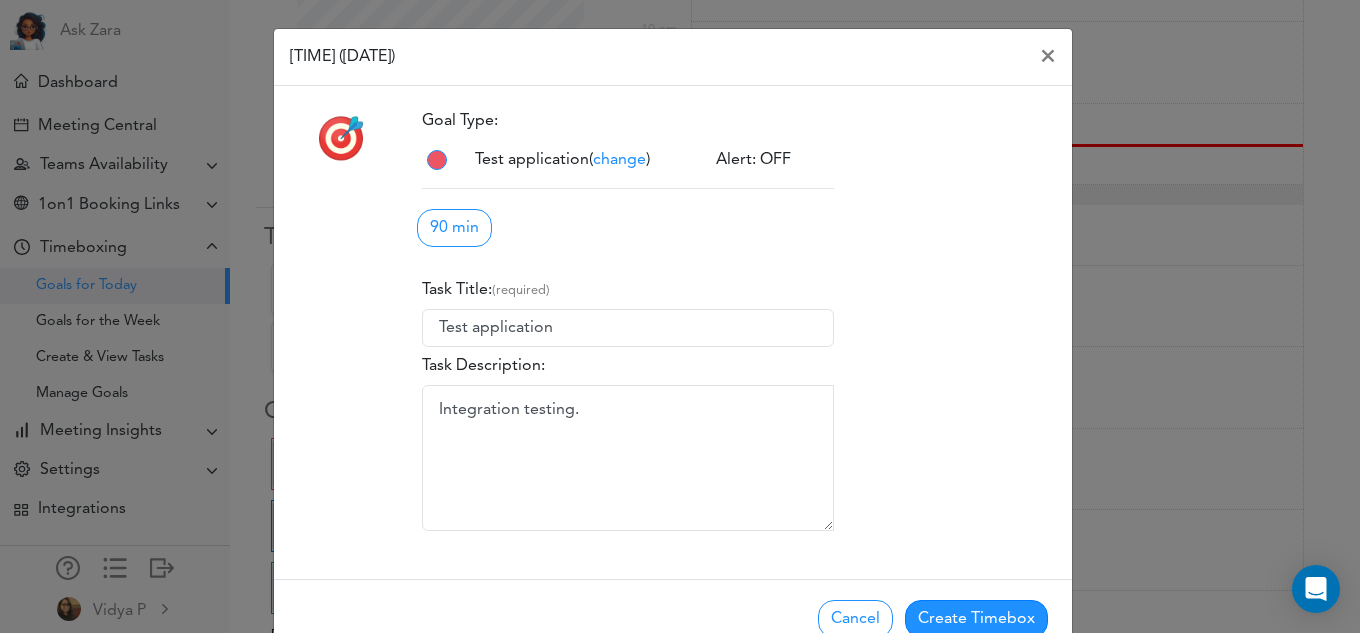 click on "change" at bounding box center (619, 160) 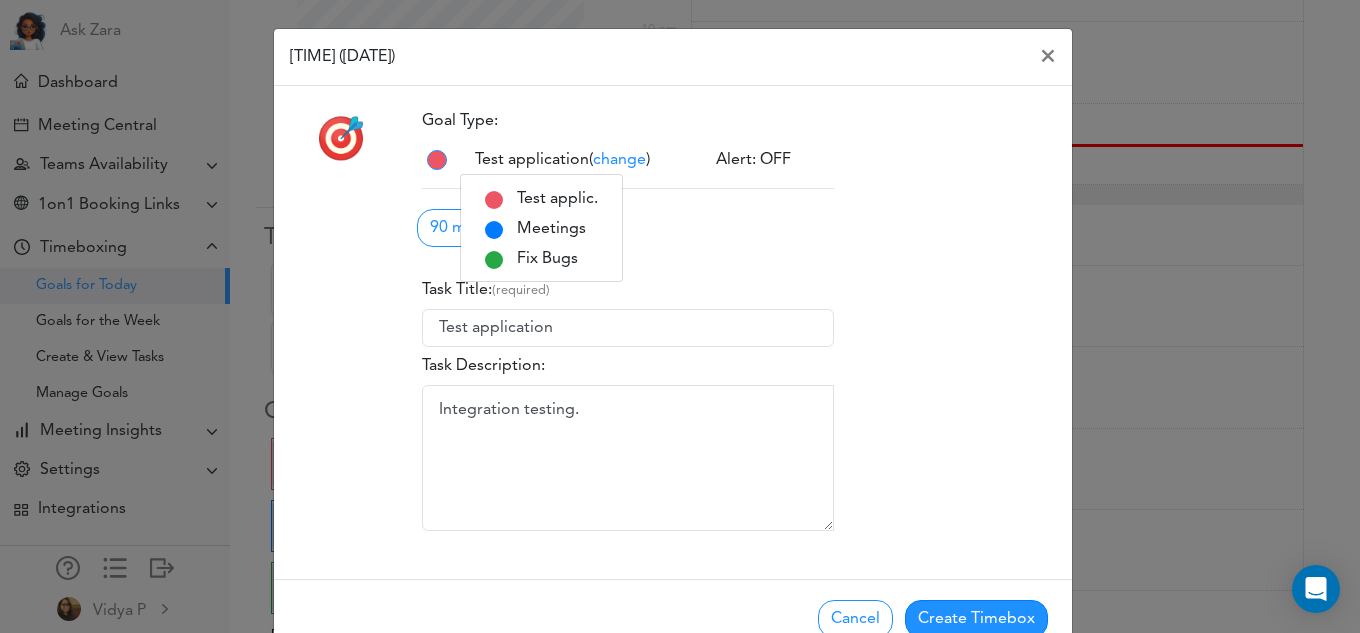click on "90 min
30 min
60 min
90 min
120 min
150 min" at bounding box center [628, 226] 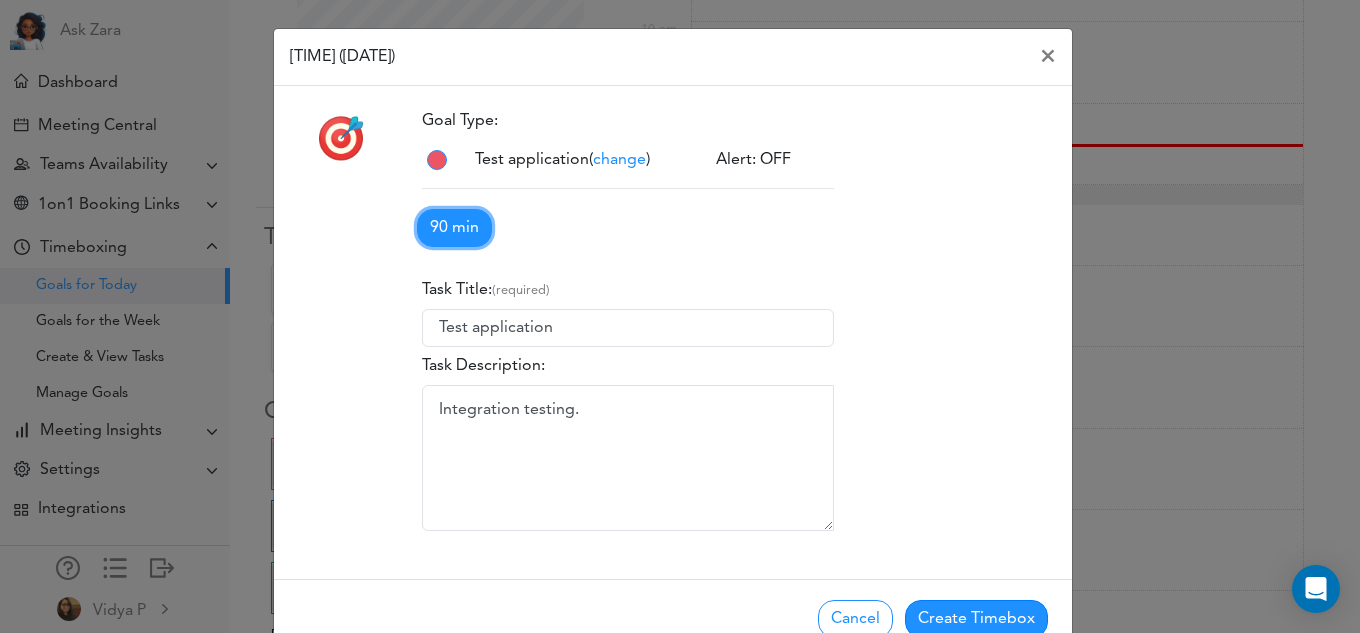 click on "90 min" at bounding box center (454, 228) 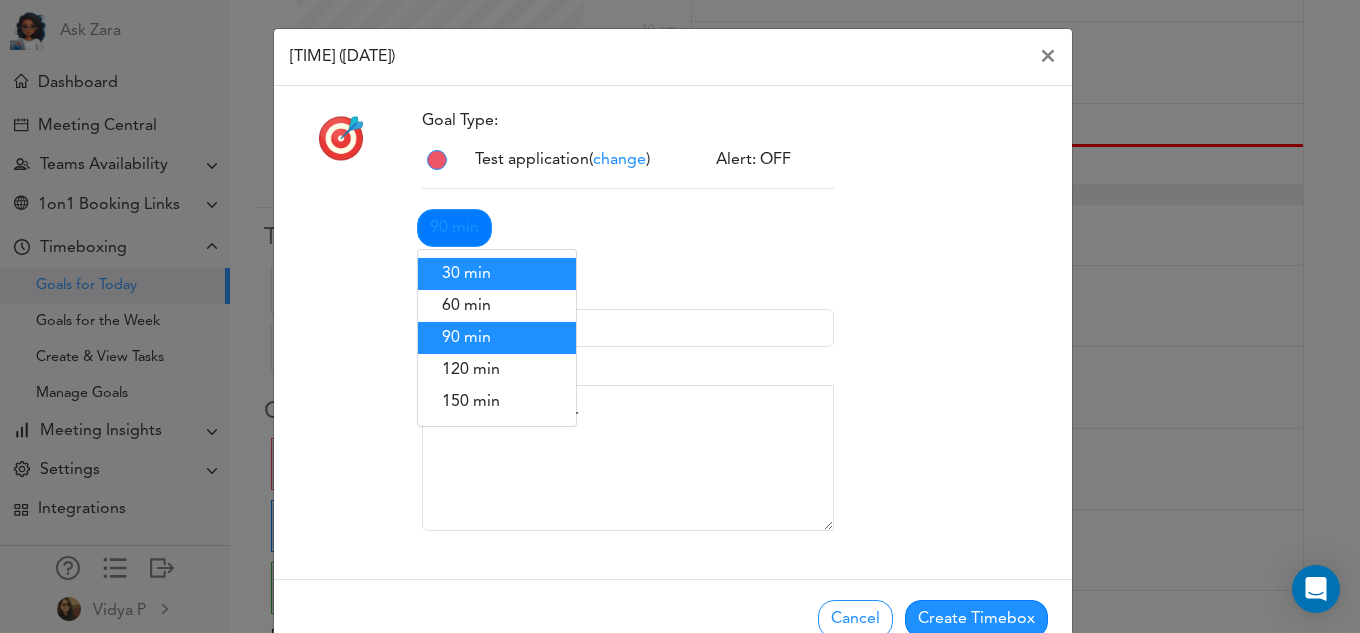 click on "30 min" at bounding box center (497, 274) 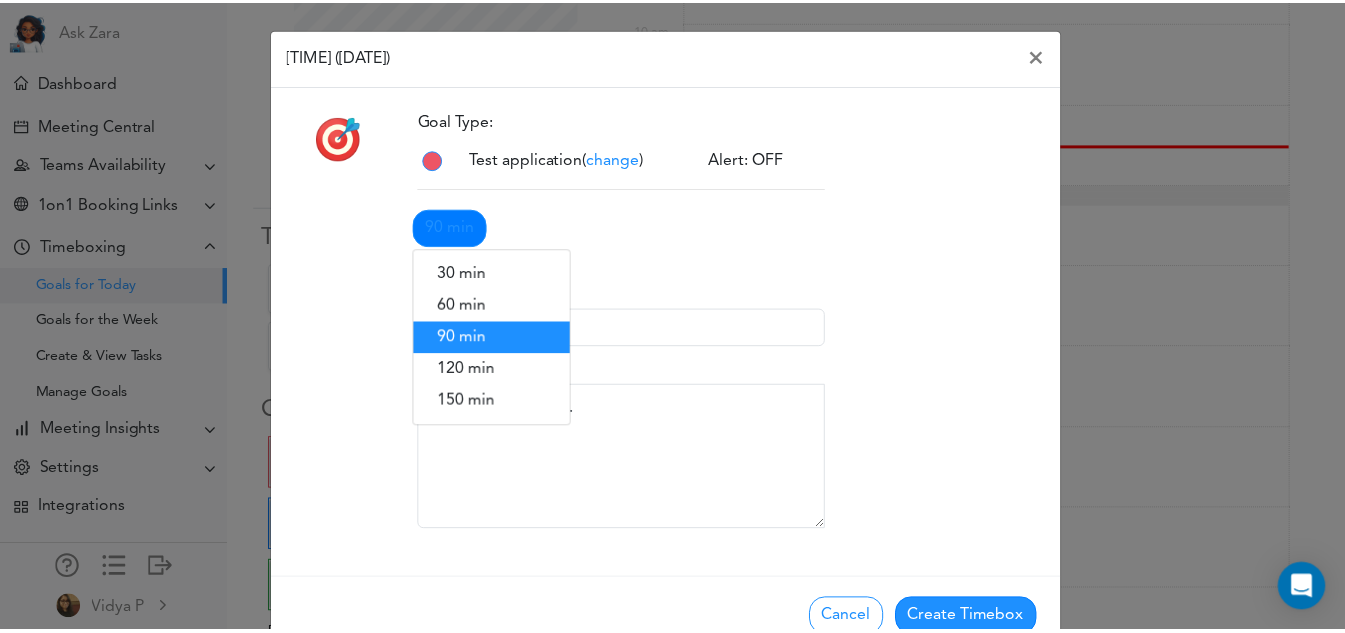 scroll, scrollTop: 0, scrollLeft: 0, axis: both 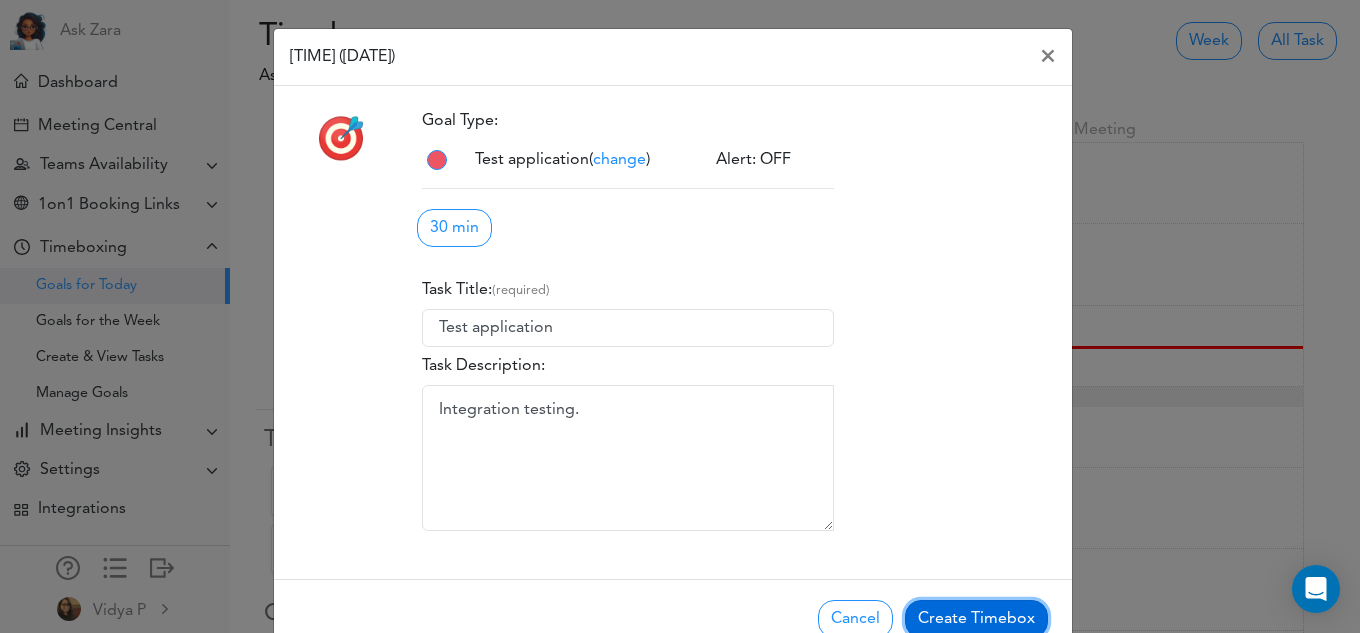click on "Create Timebox" at bounding box center (976, 619) 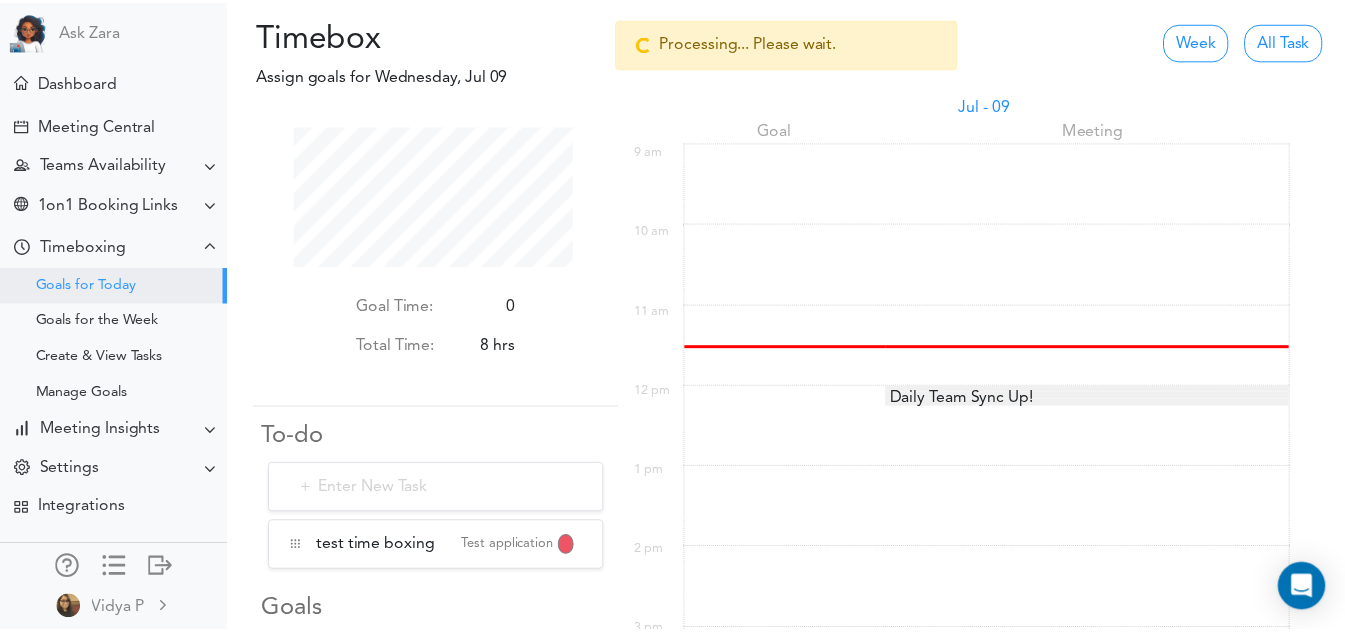 scroll, scrollTop: 141, scrollLeft: 281, axis: both 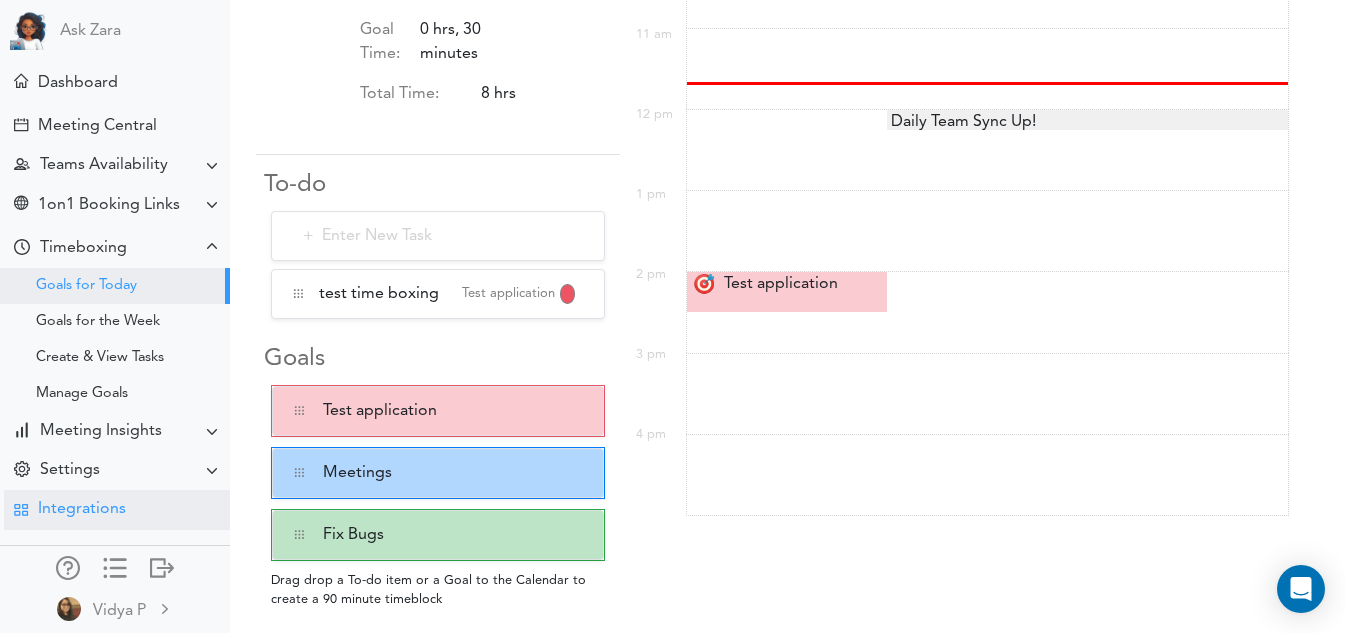 click on "Integrations" at bounding box center [82, 509] 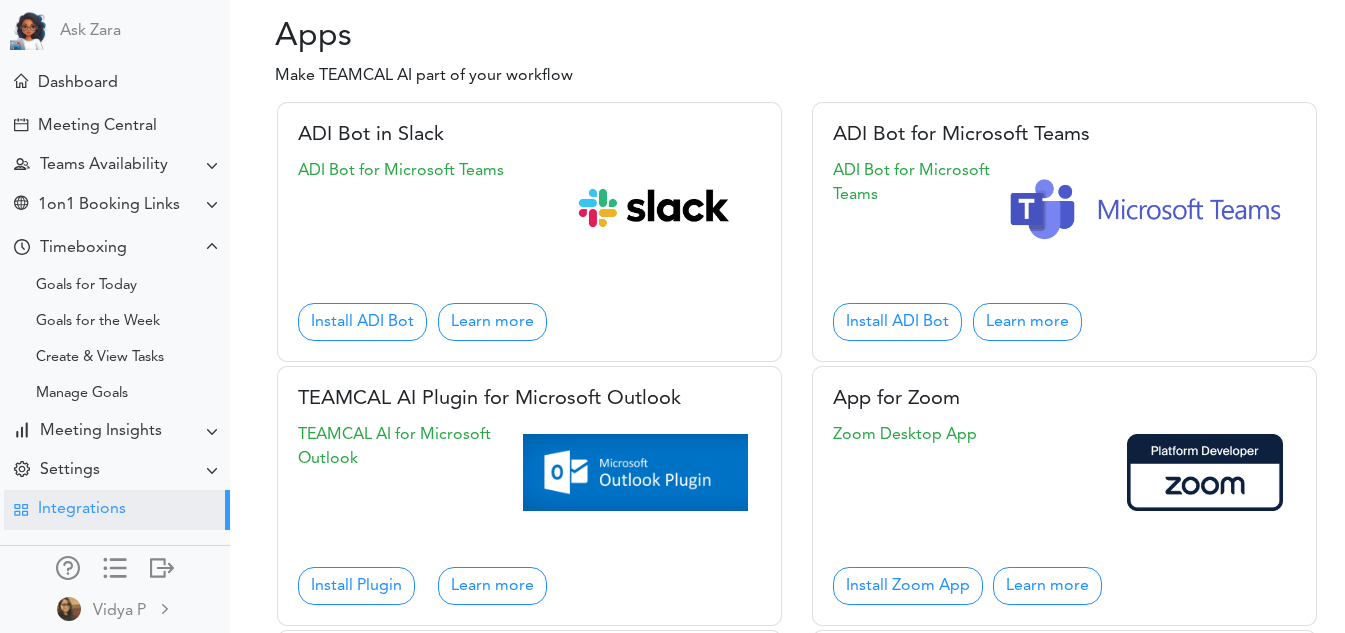 scroll, scrollTop: 0, scrollLeft: 0, axis: both 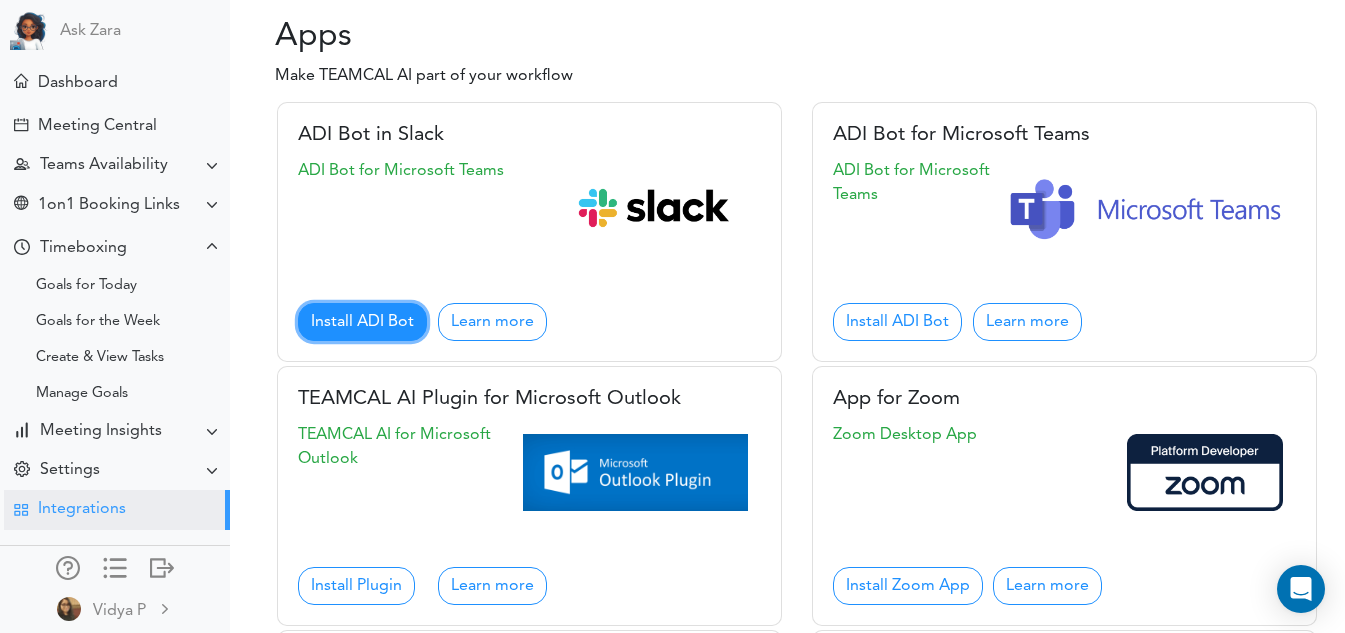 click on "Install ADI Bot" at bounding box center (362, 322) 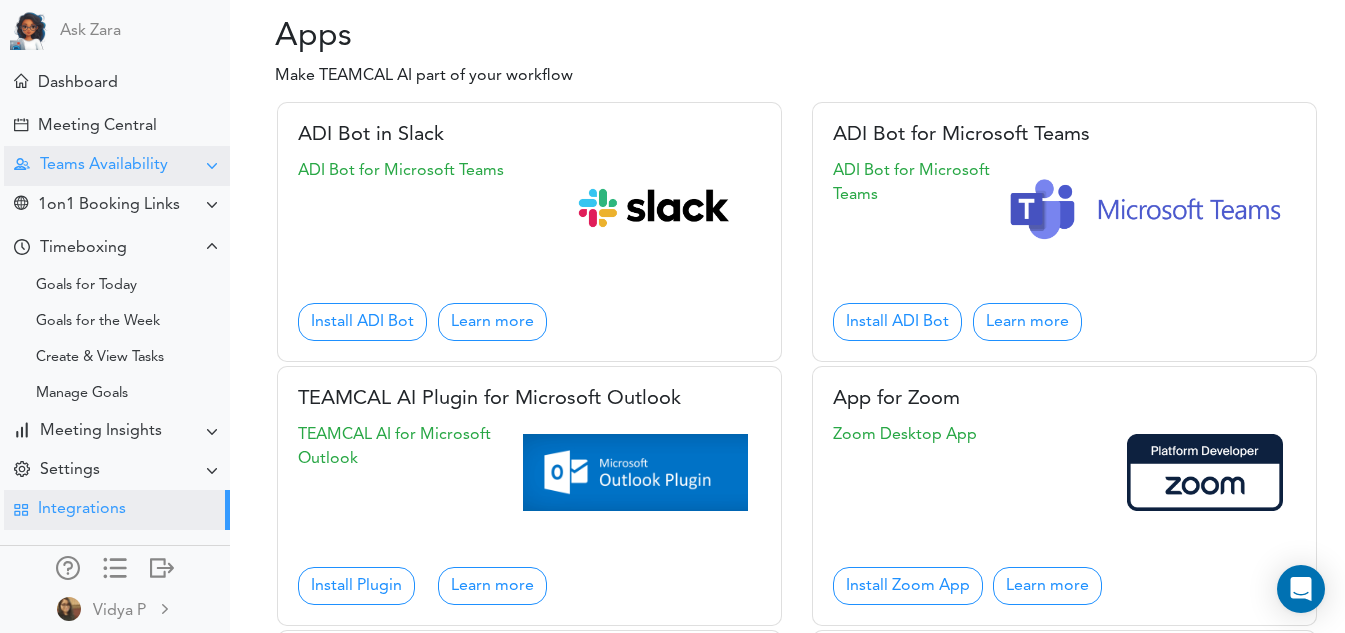 click on "Teams Availability" at bounding box center (91, 165) 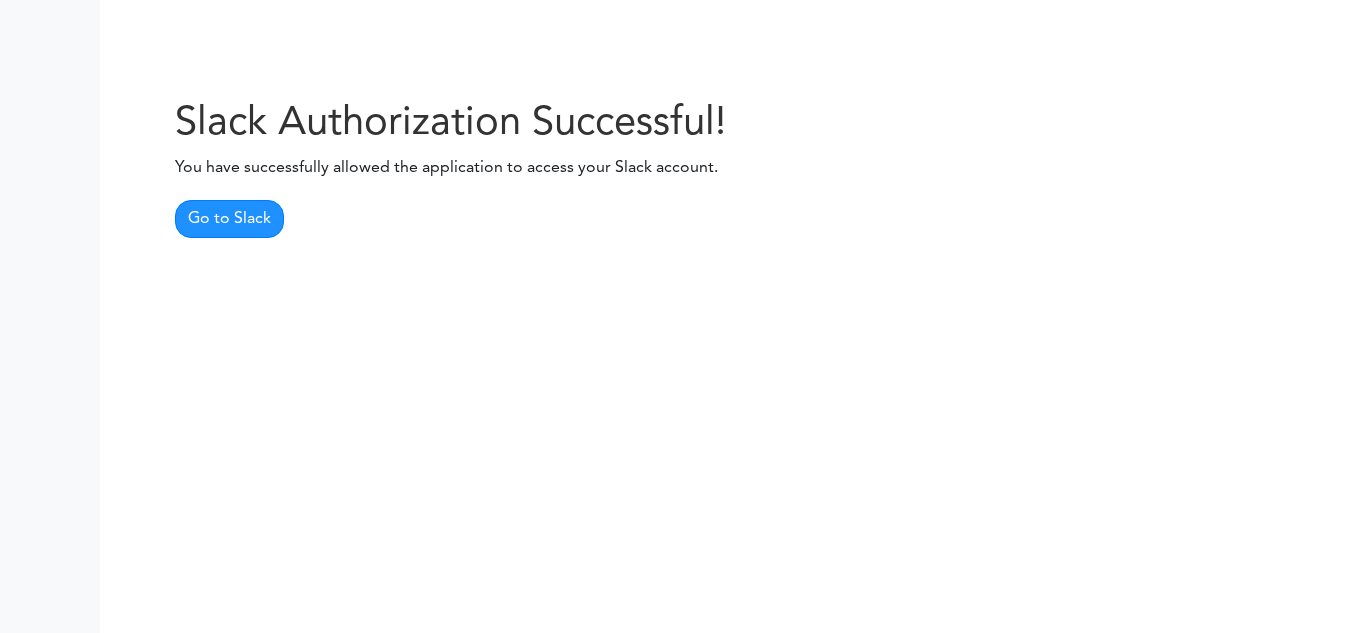 scroll, scrollTop: 0, scrollLeft: 0, axis: both 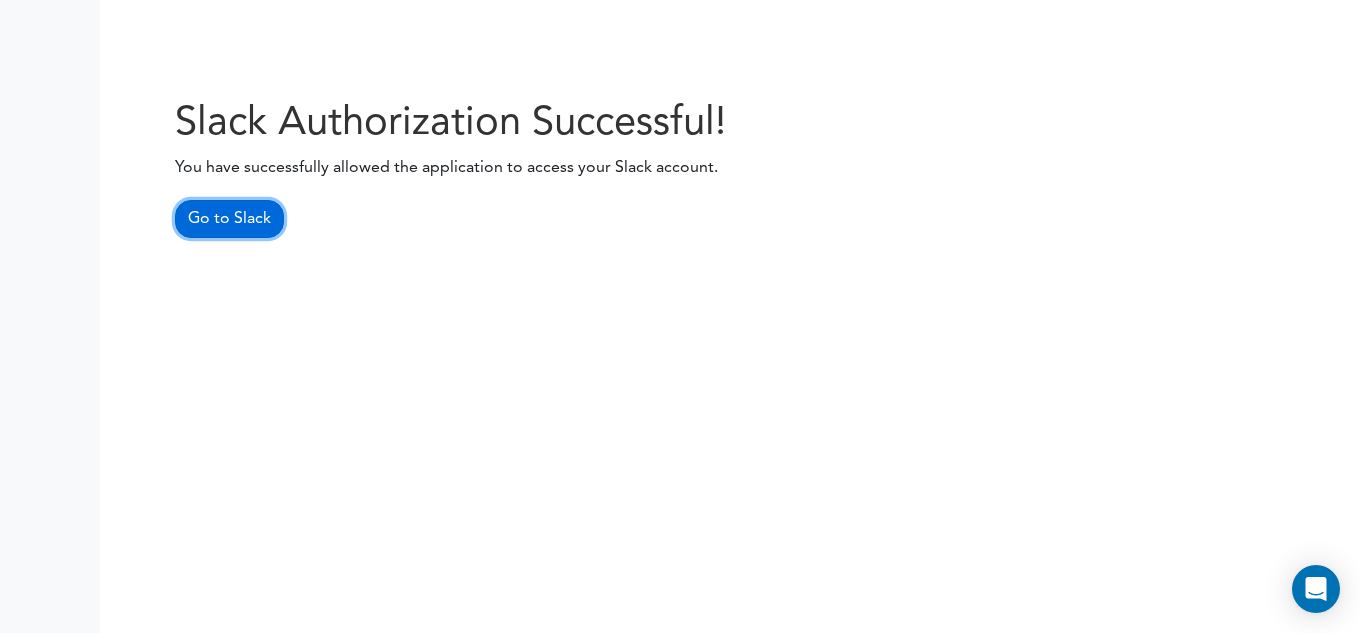 click on "Go to Slack" at bounding box center (229, 219) 